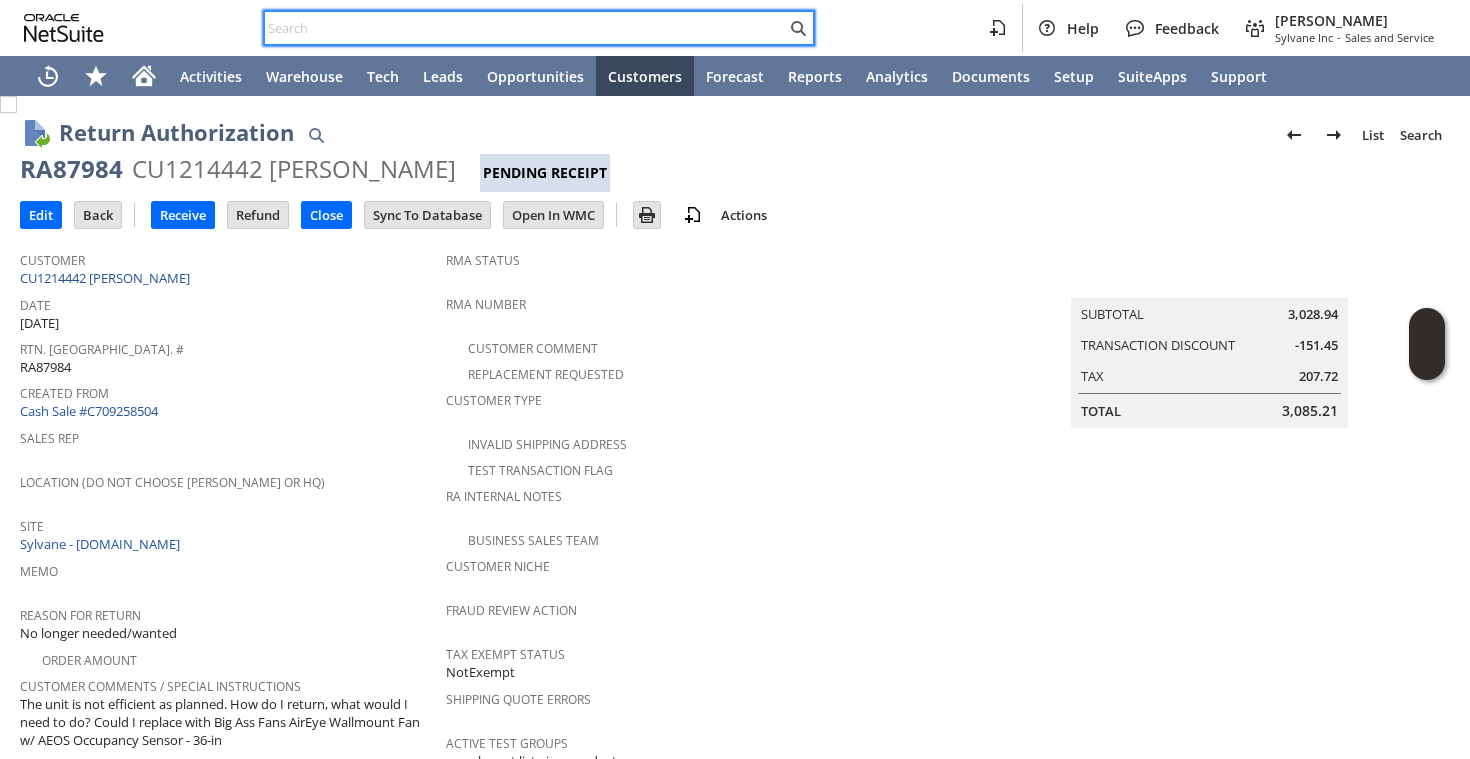scroll, scrollTop: 0, scrollLeft: 0, axis: both 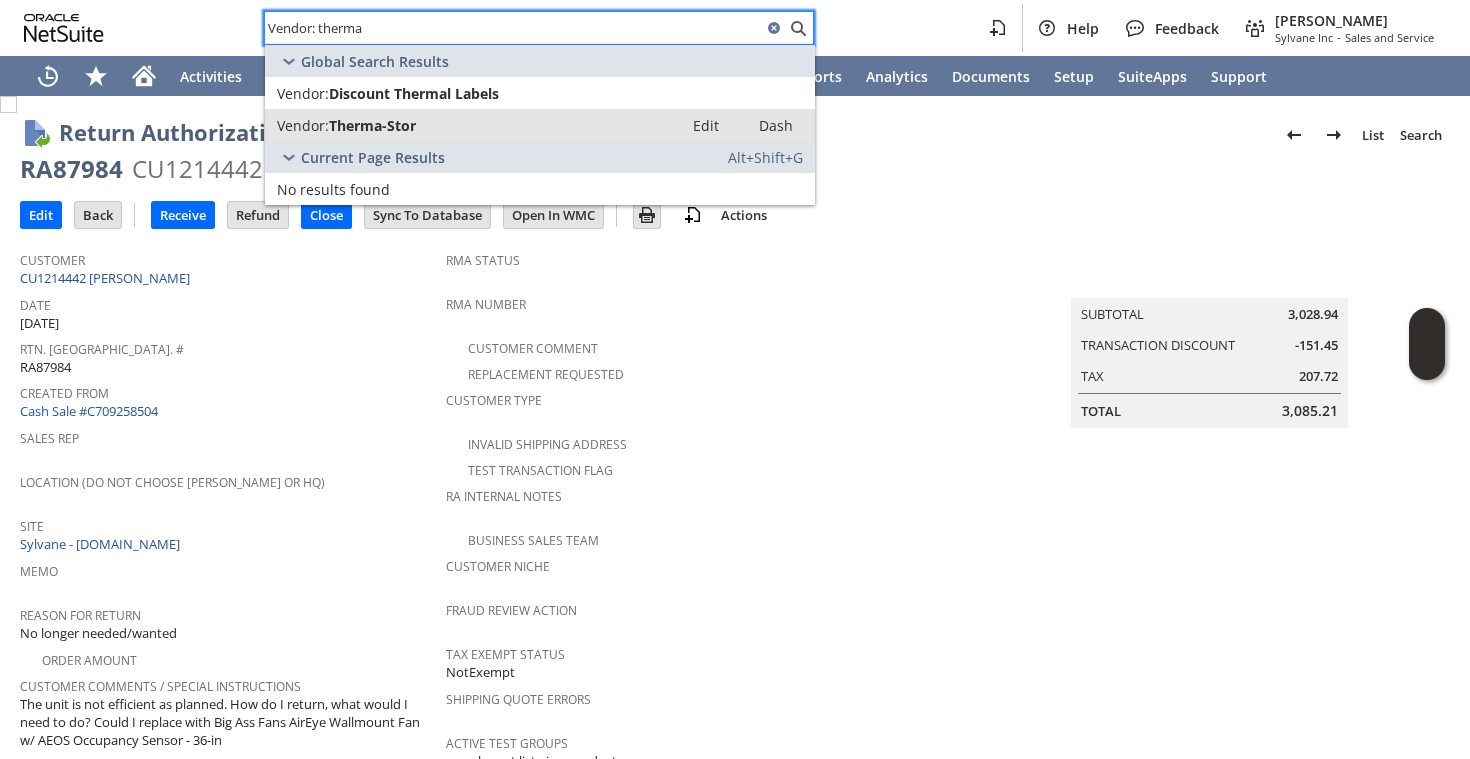 type on "Vendor: therma" 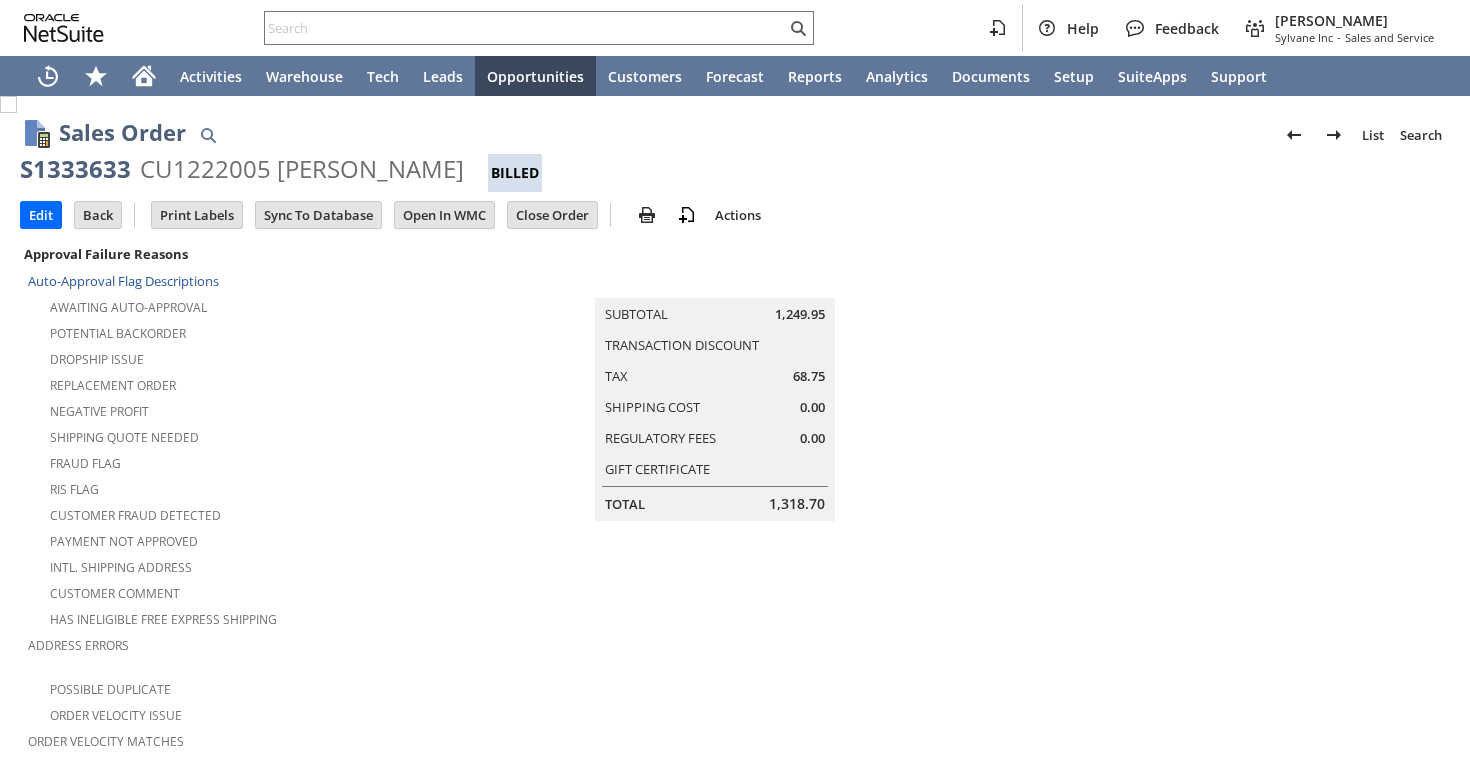 scroll, scrollTop: 0, scrollLeft: 0, axis: both 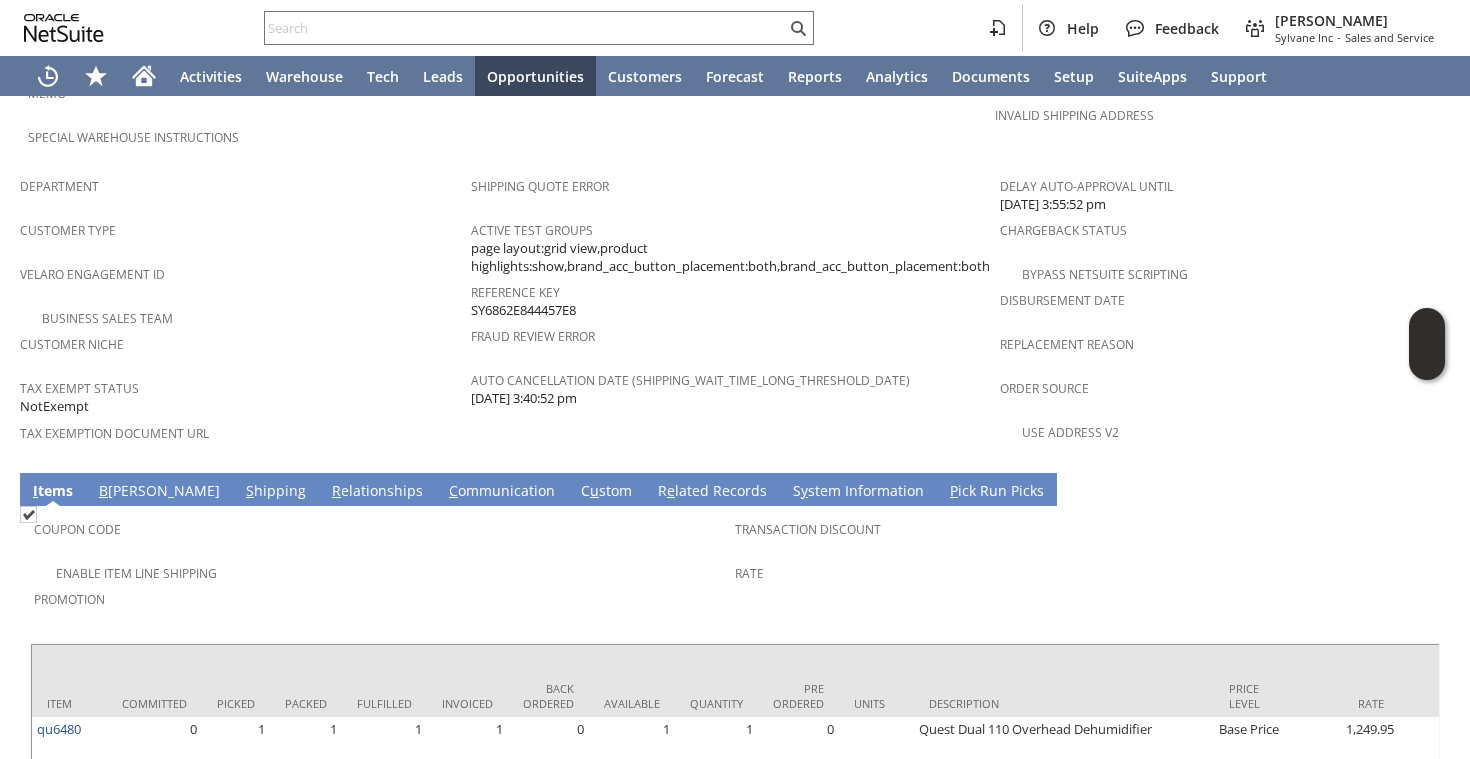 click on "S hipping" at bounding box center [276, 492] 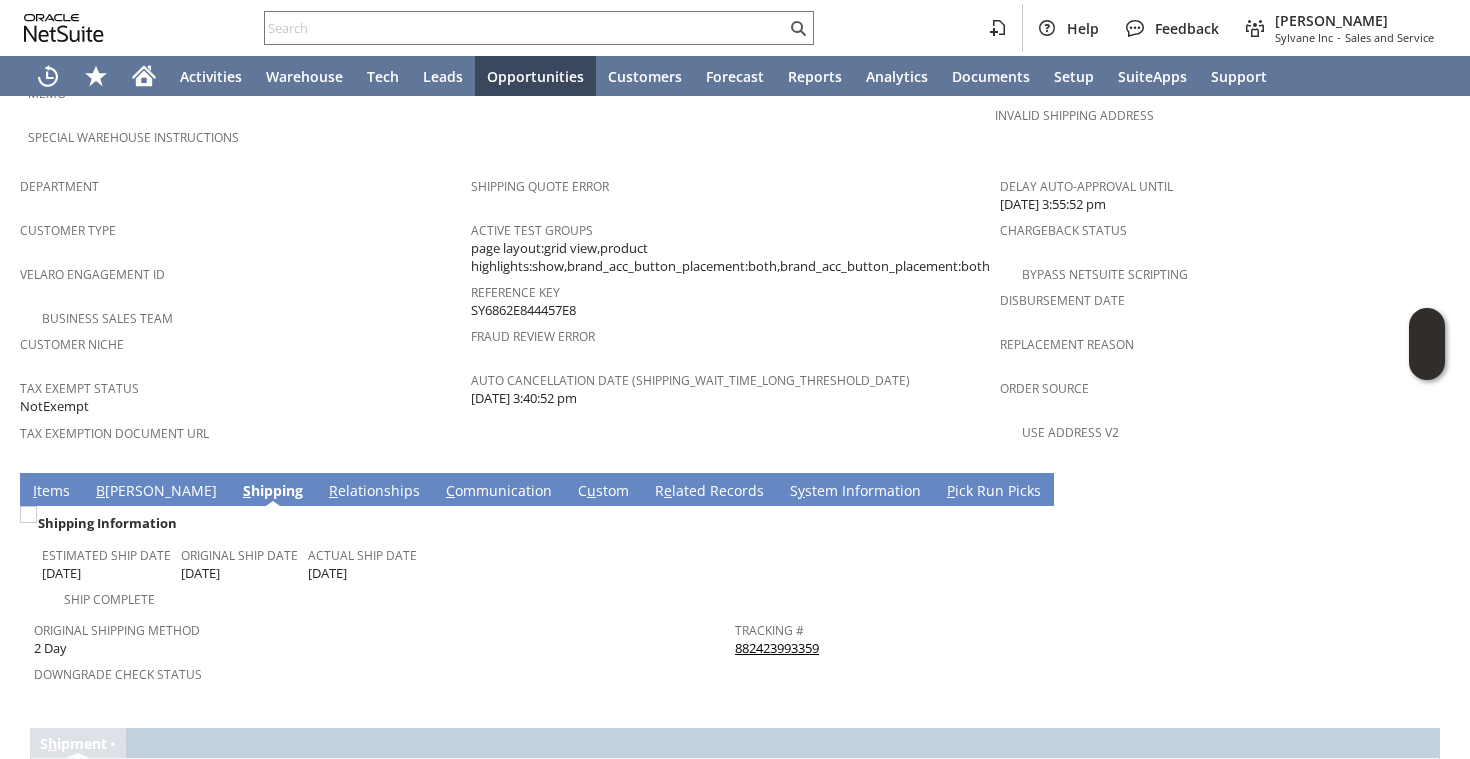 click on "882423993359" at bounding box center (777, 648) 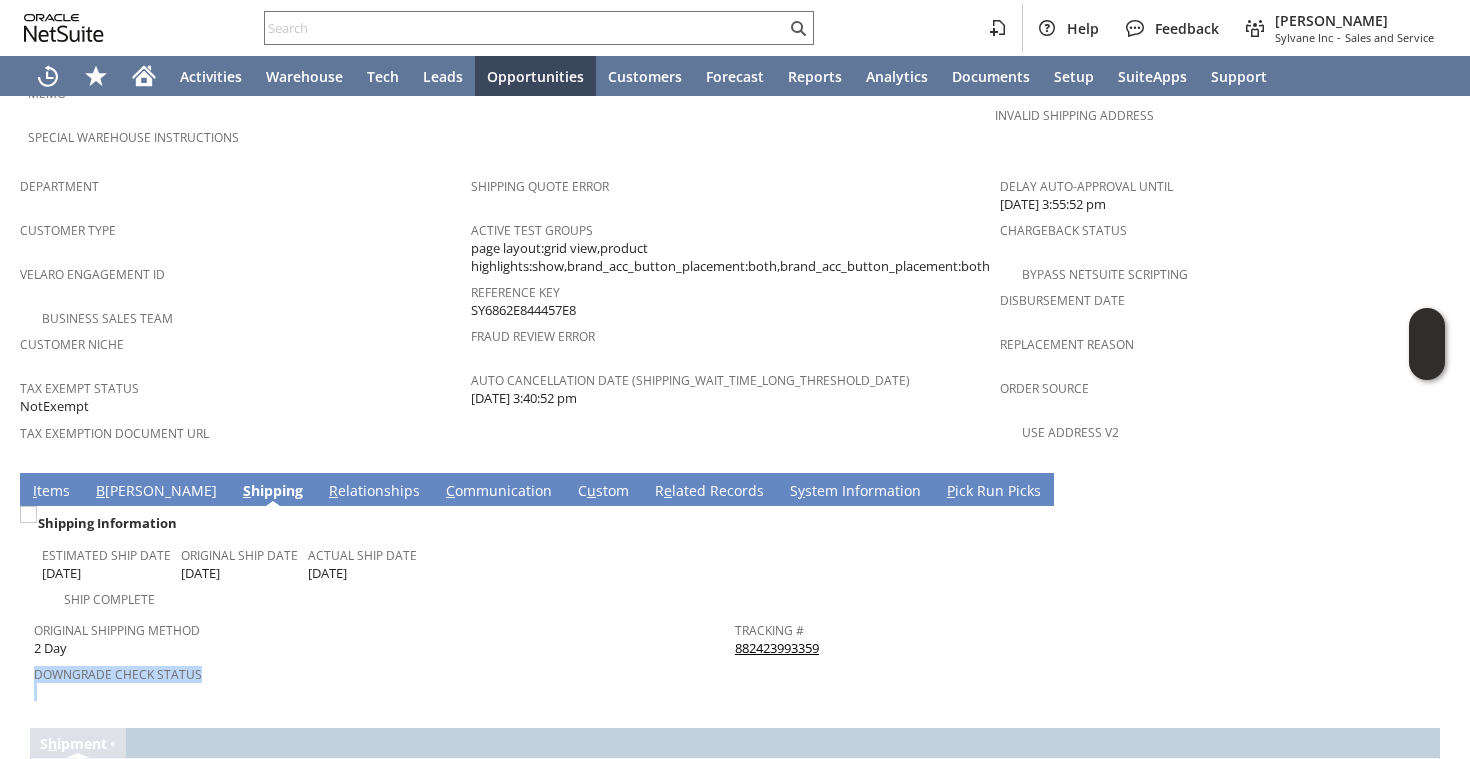 drag, startPoint x: 853, startPoint y: 614, endPoint x: 737, endPoint y: 595, distance: 117.54574 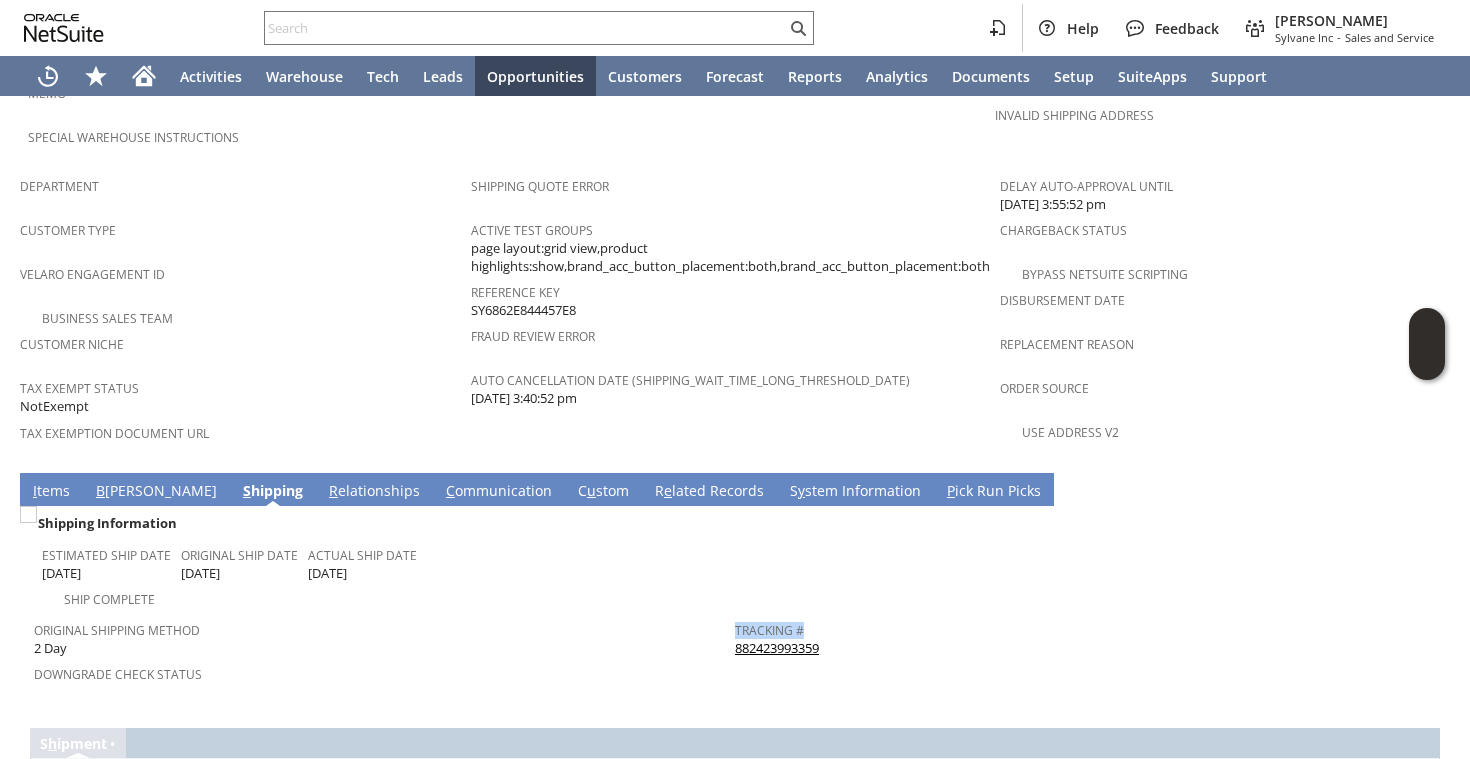 copy on "Tracking #" 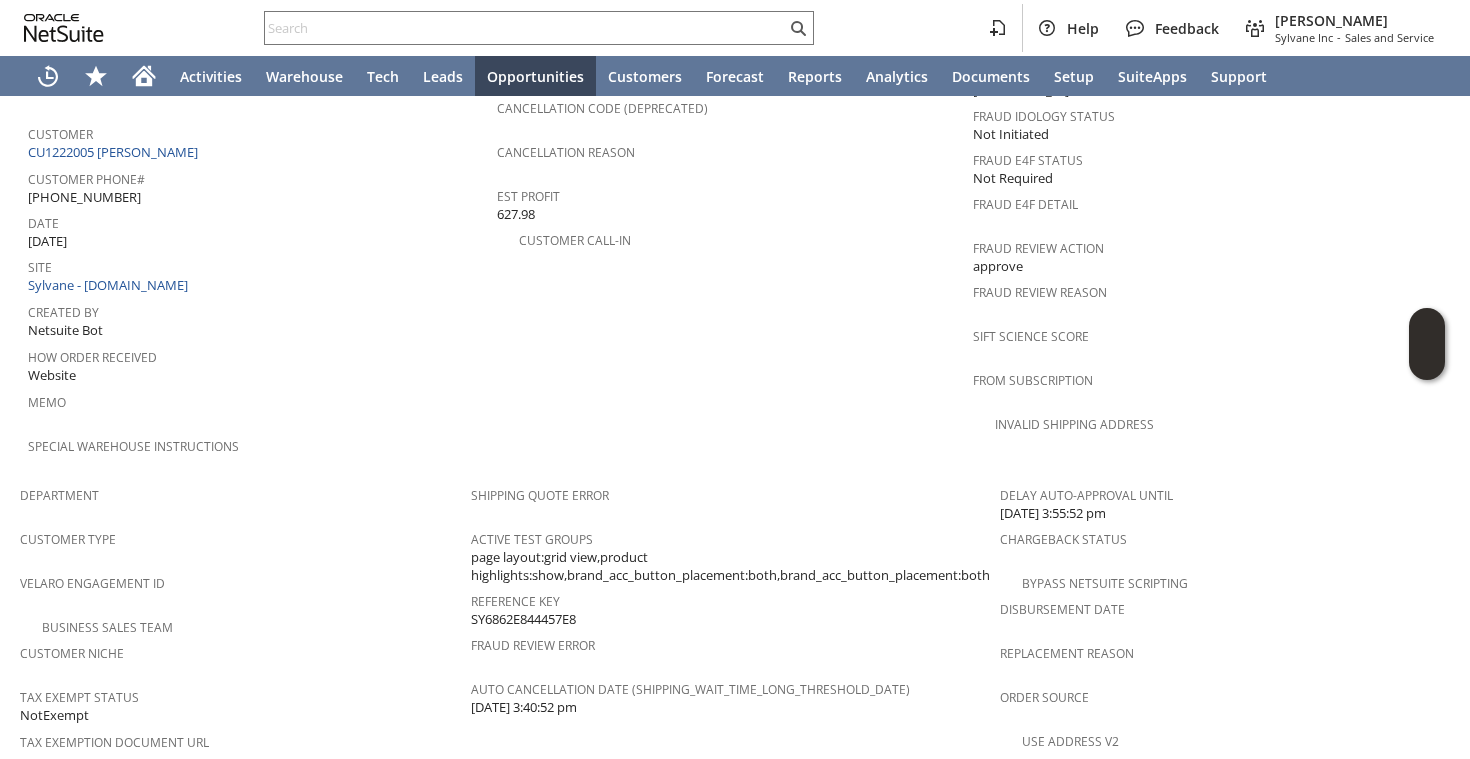 scroll, scrollTop: 834, scrollLeft: 0, axis: vertical 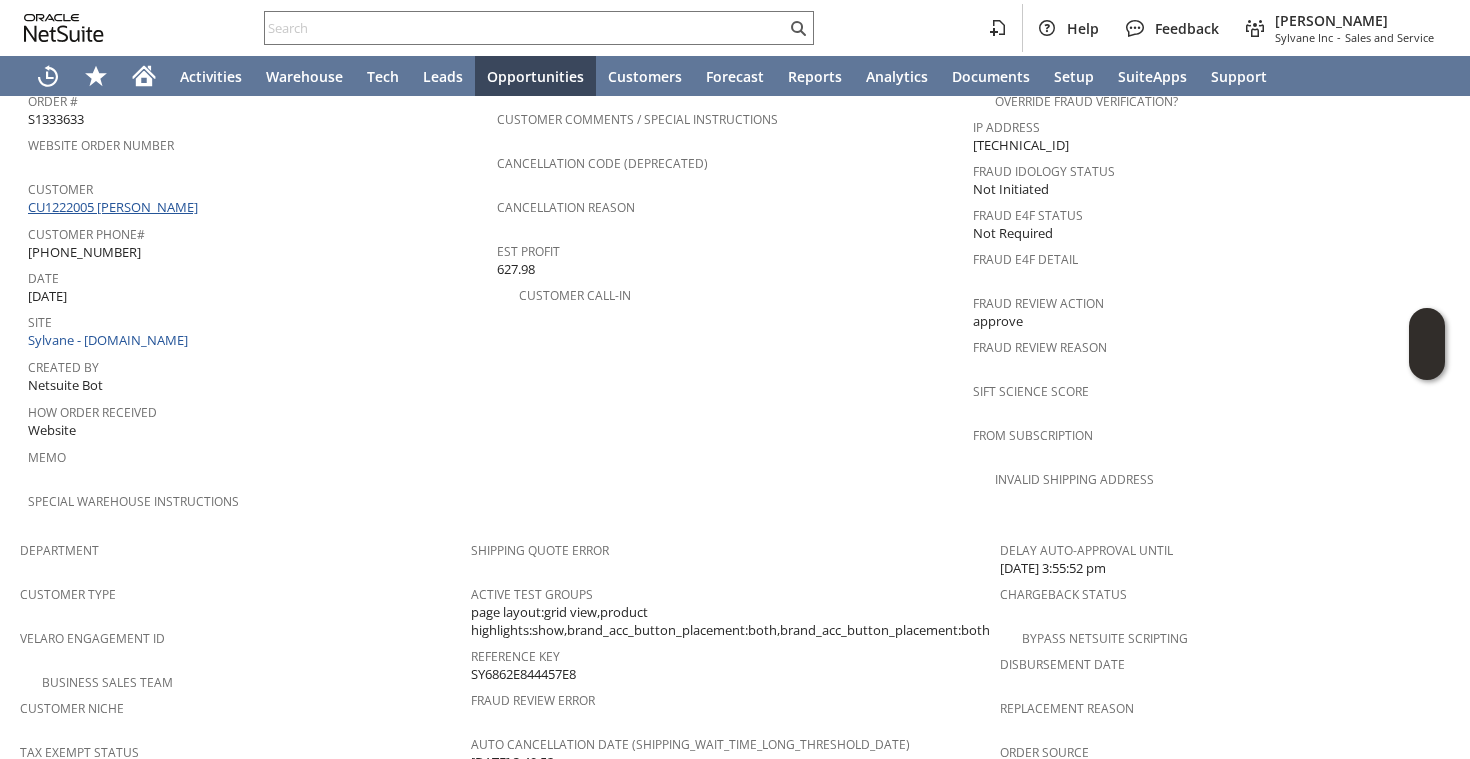 click on "CU1222005 [PERSON_NAME]" at bounding box center (115, 207) 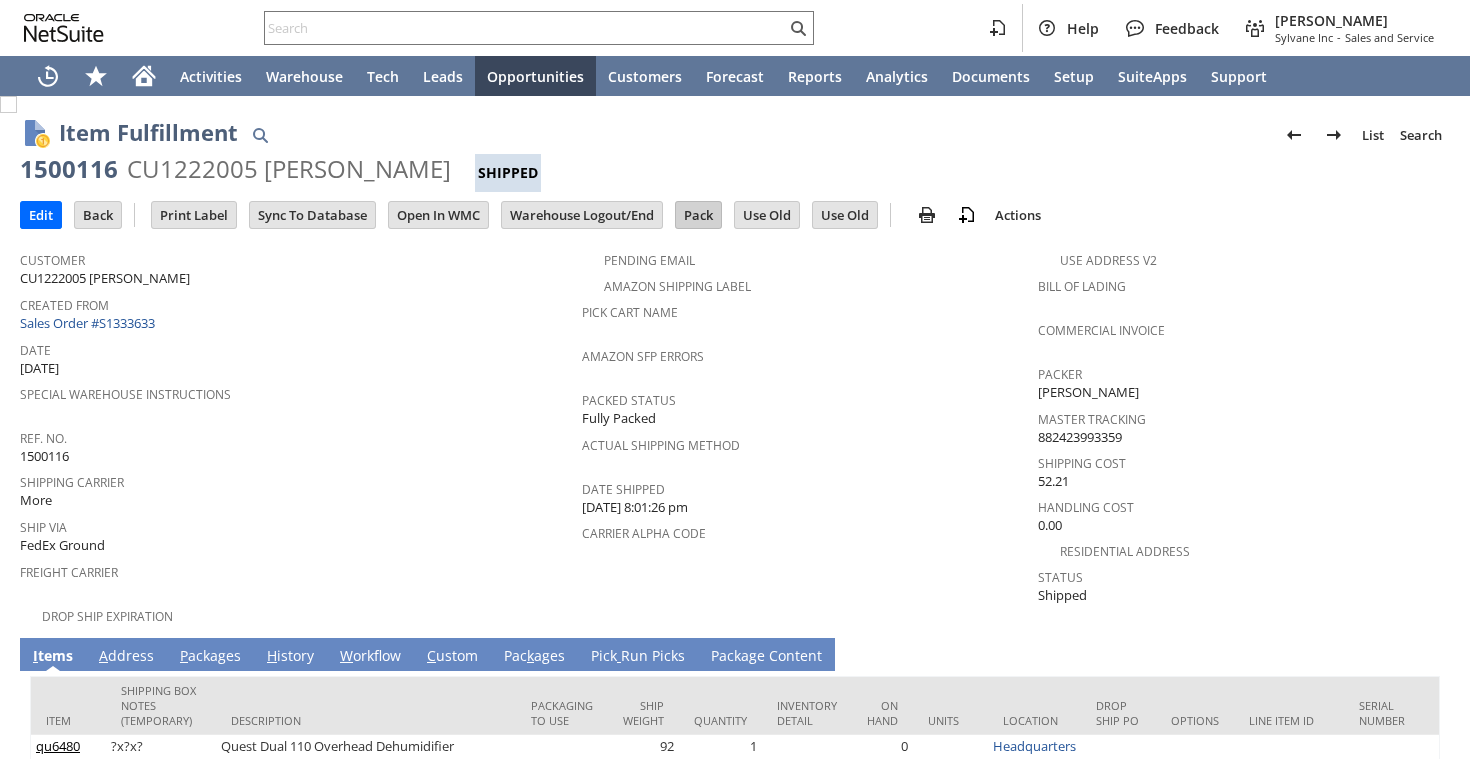 scroll, scrollTop: 0, scrollLeft: 0, axis: both 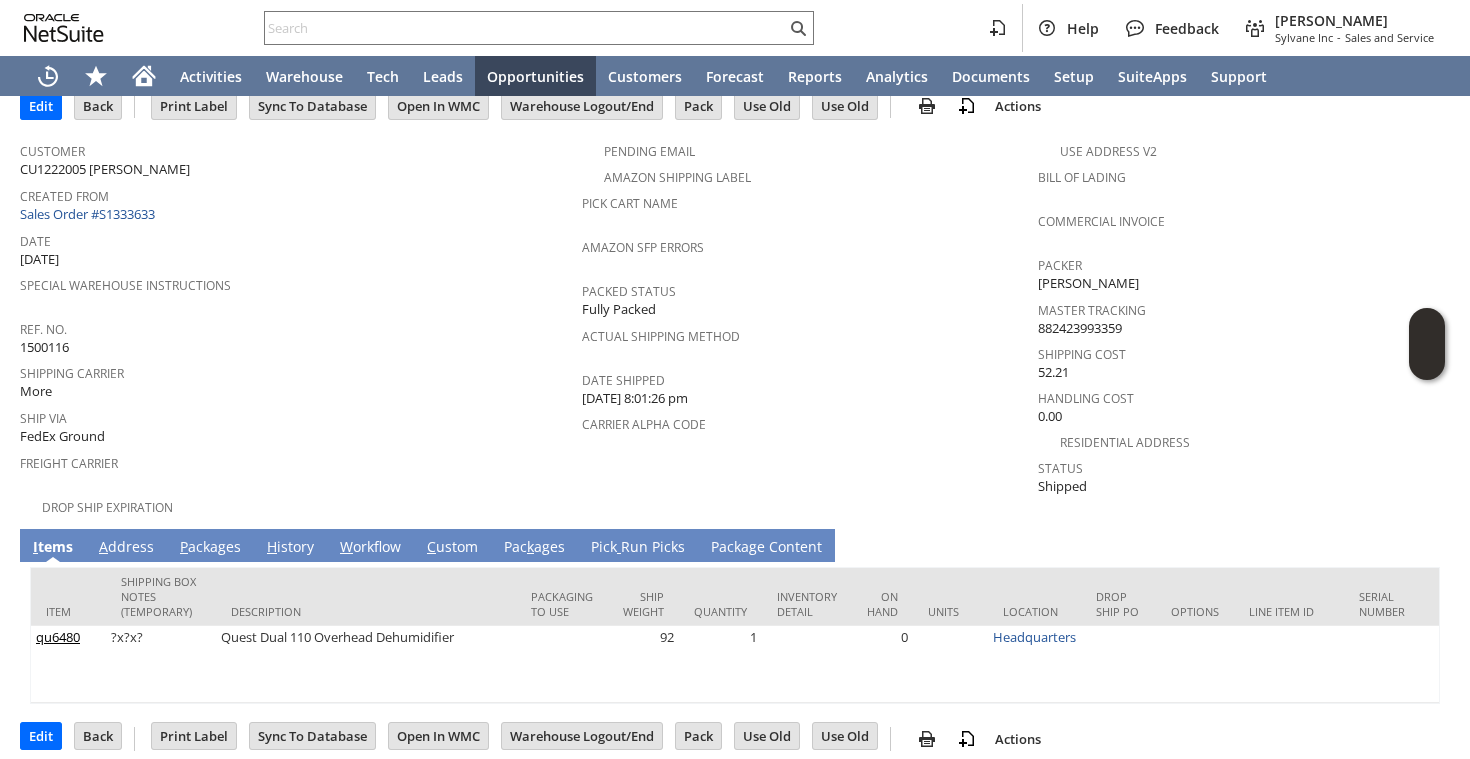 click on "P ackages" at bounding box center (210, 548) 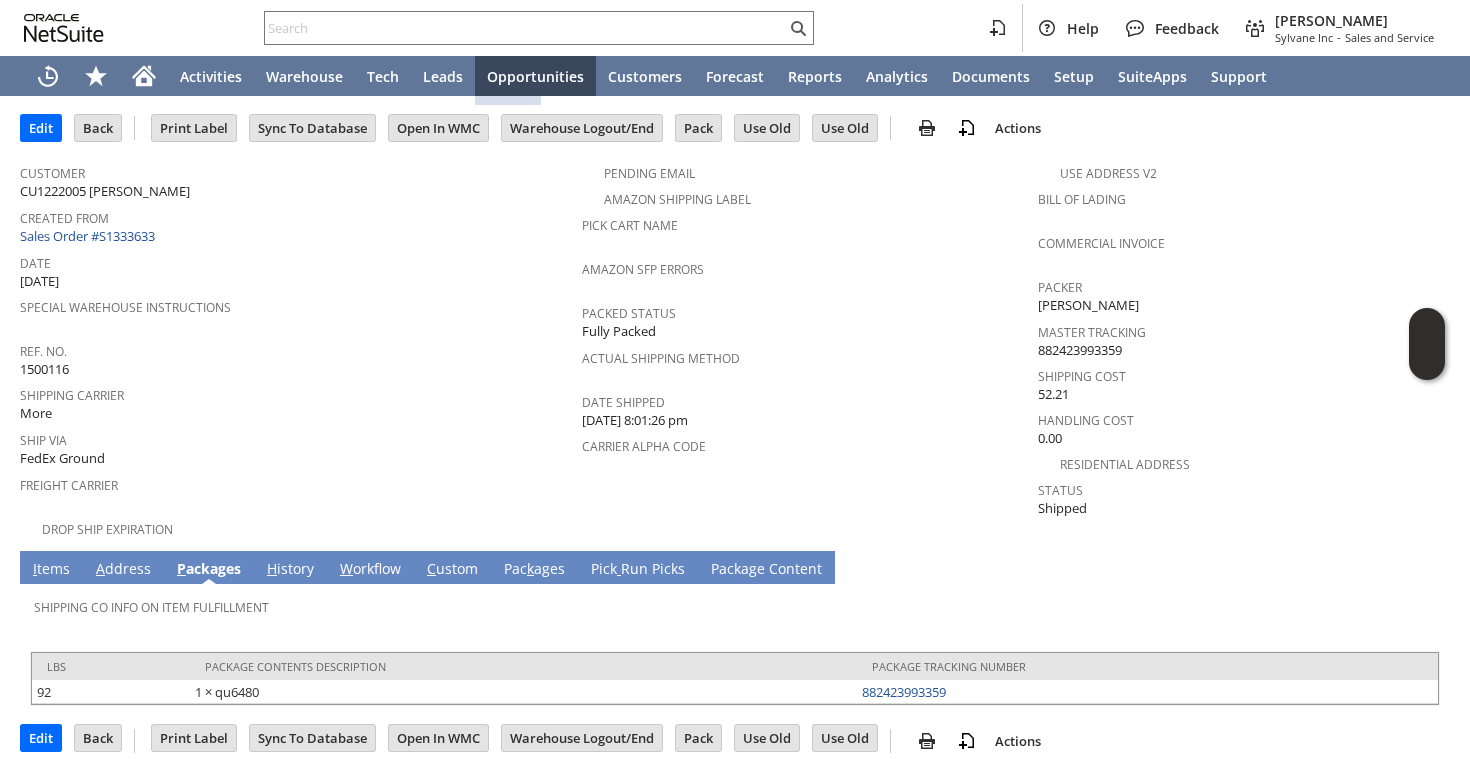 click on "I tems" at bounding box center [51, 570] 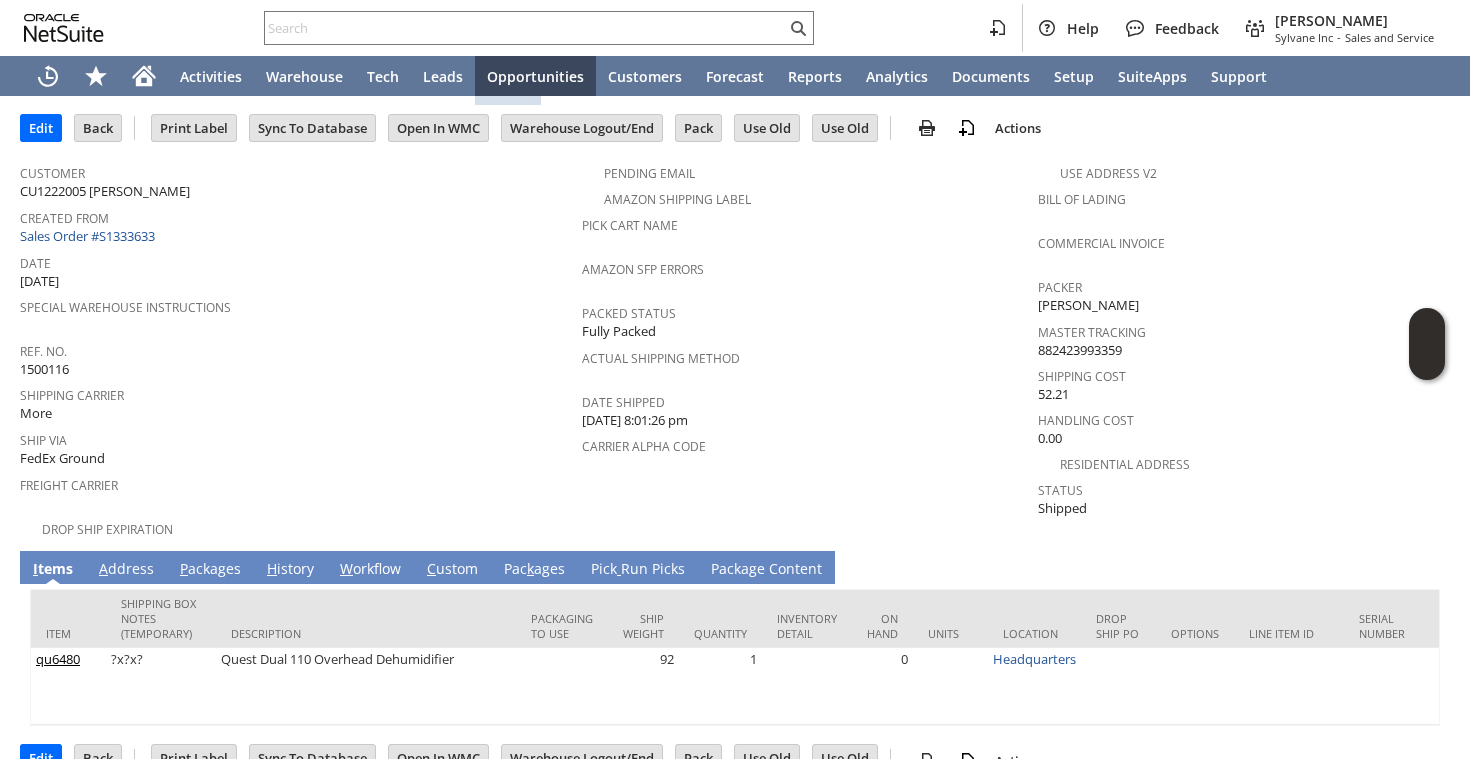 scroll, scrollTop: 109, scrollLeft: 0, axis: vertical 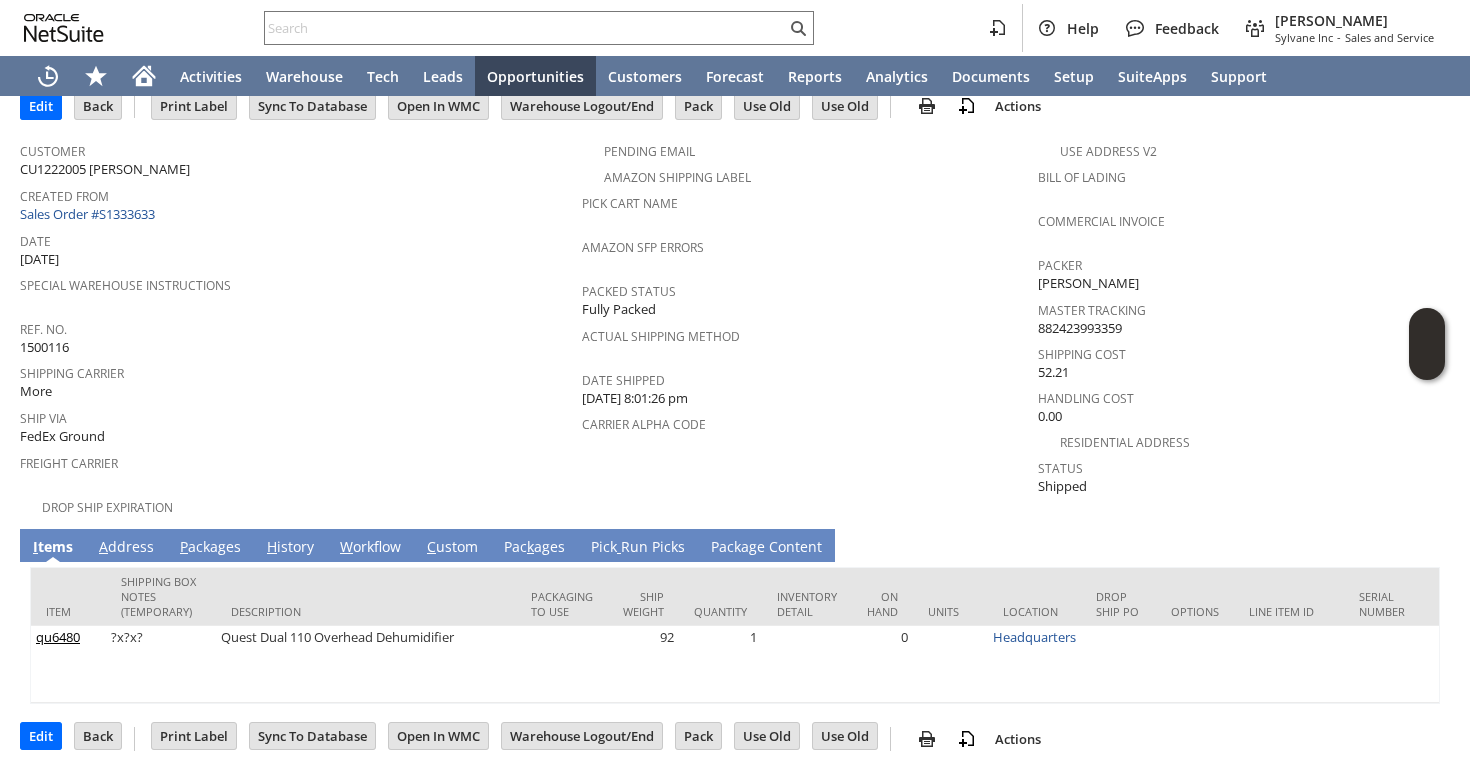 click on "P ackages" at bounding box center (210, 548) 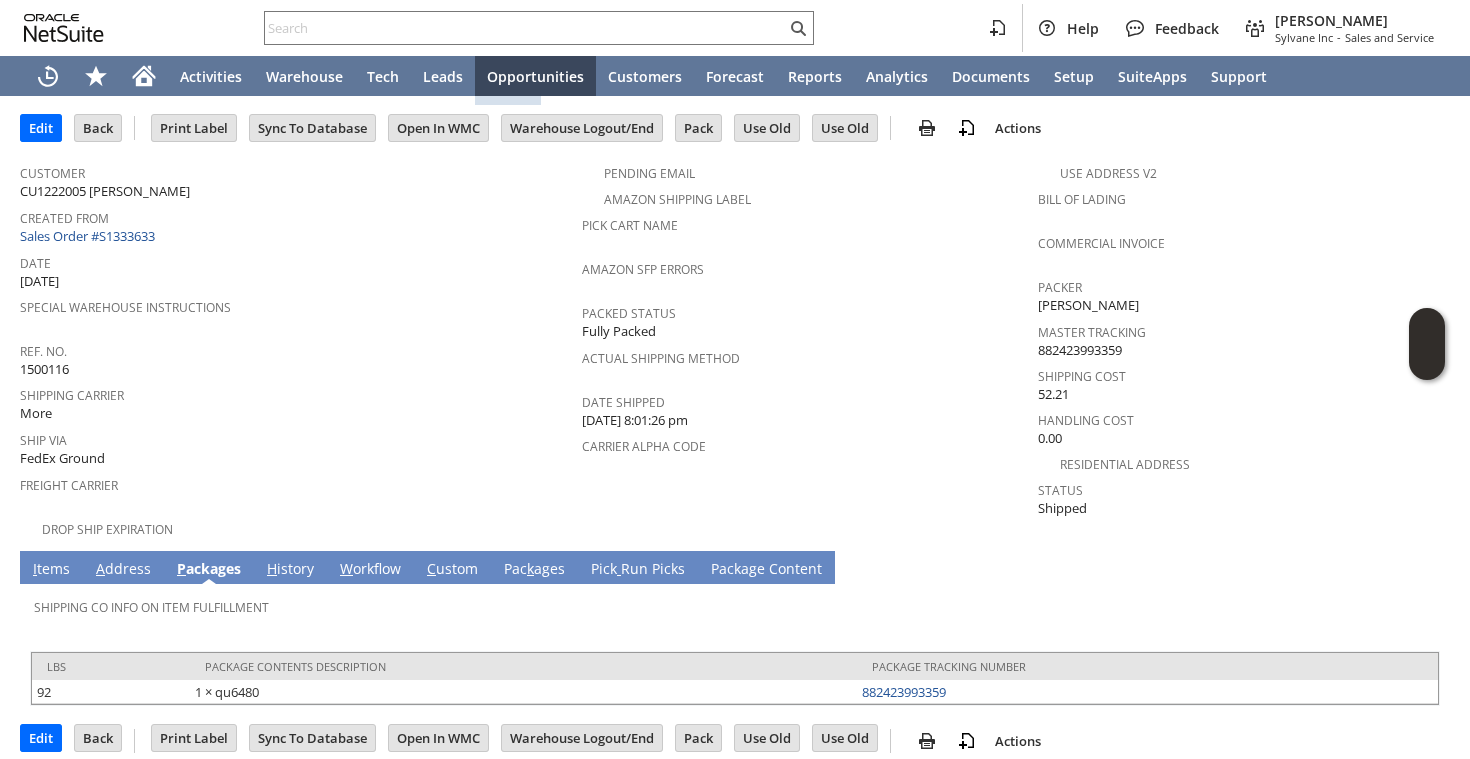 click on "I tems" at bounding box center [51, 567] 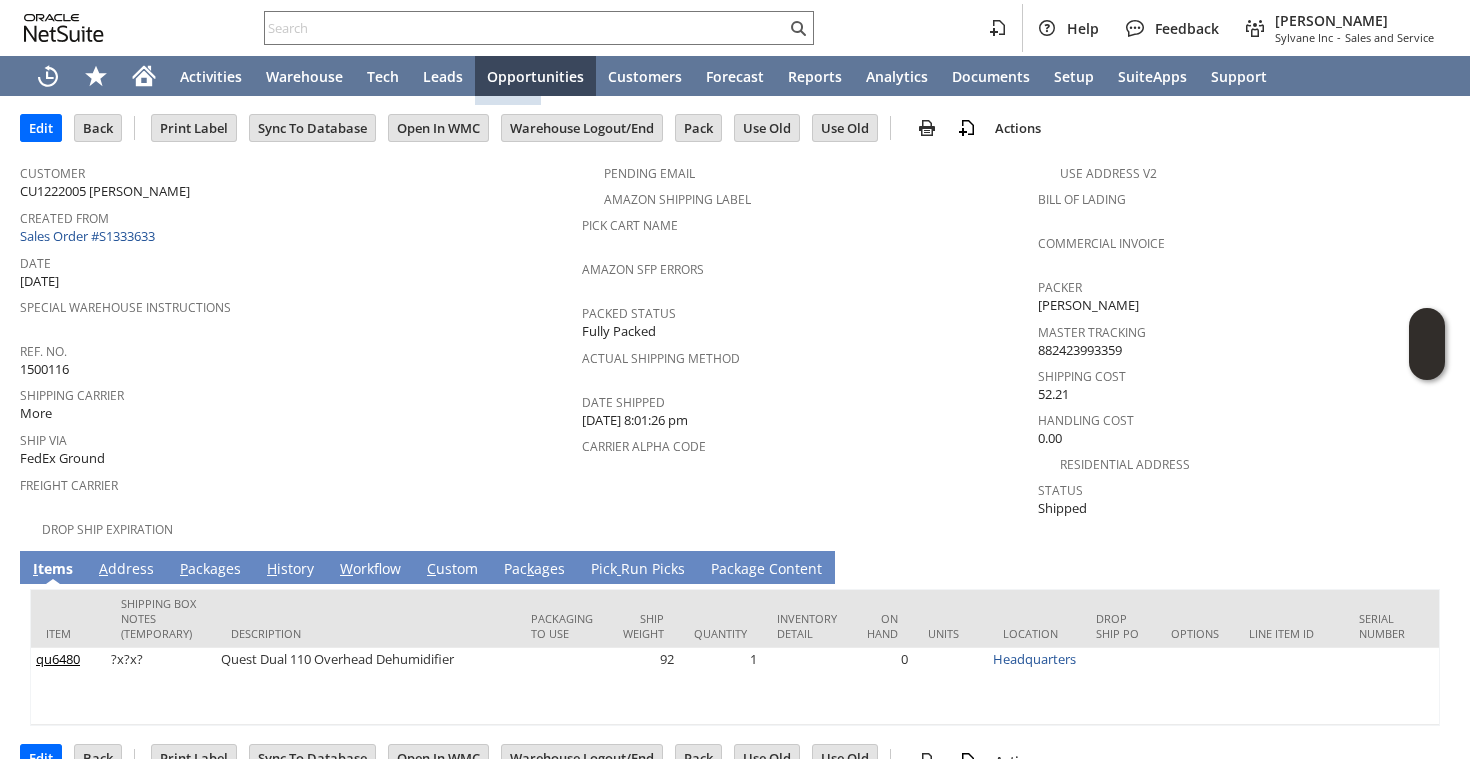 click on "A ddress" at bounding box center [126, 570] 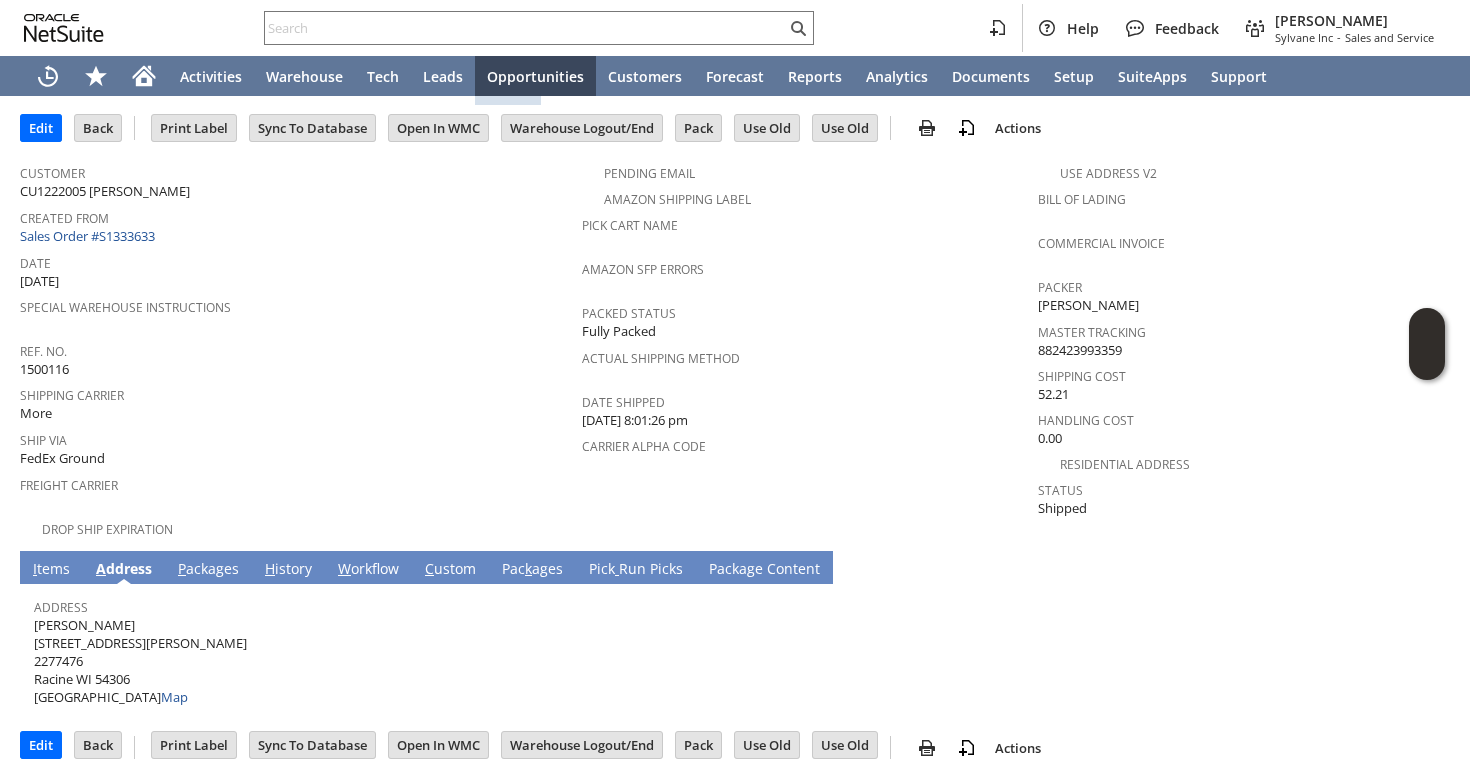 scroll, scrollTop: 94, scrollLeft: 0, axis: vertical 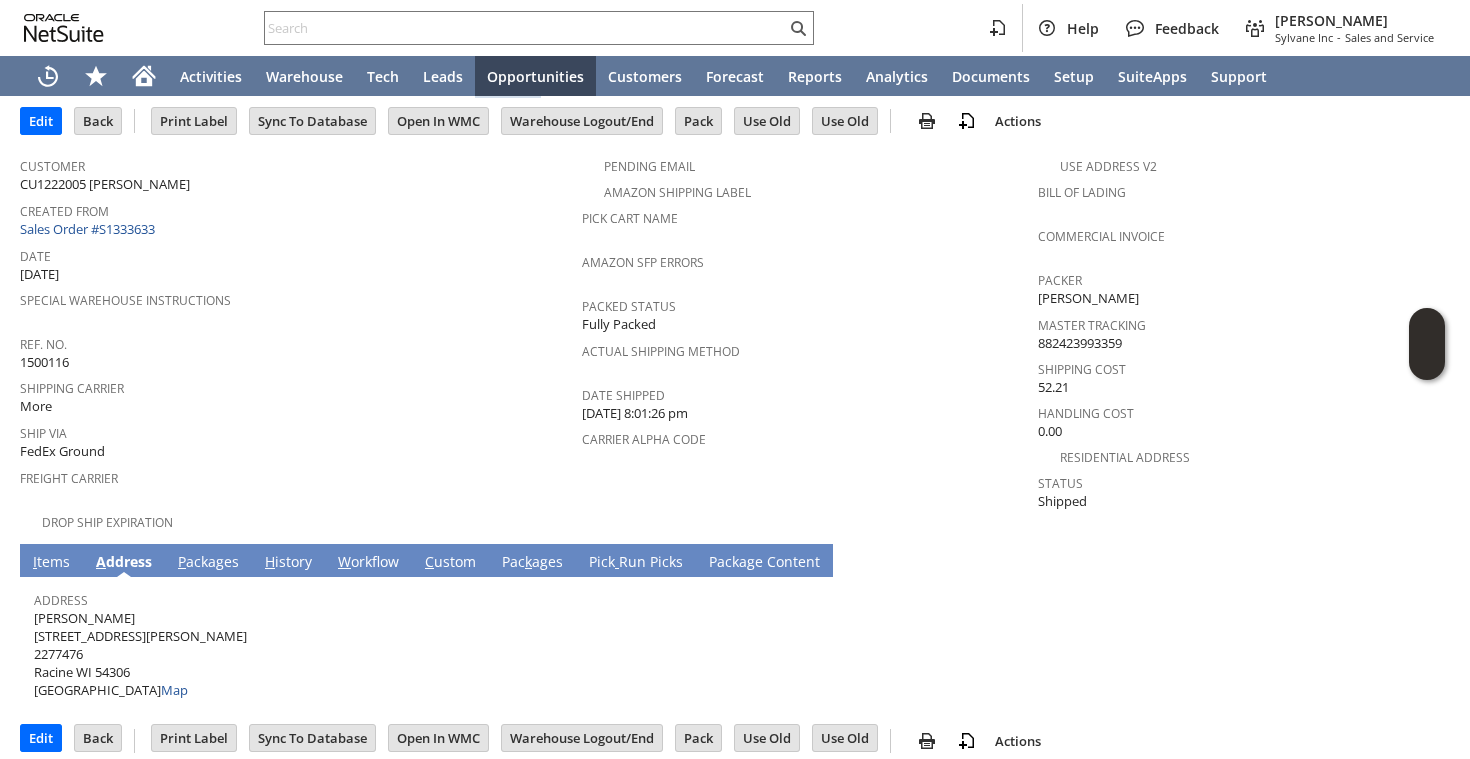 click on "I tems" at bounding box center (51, 563) 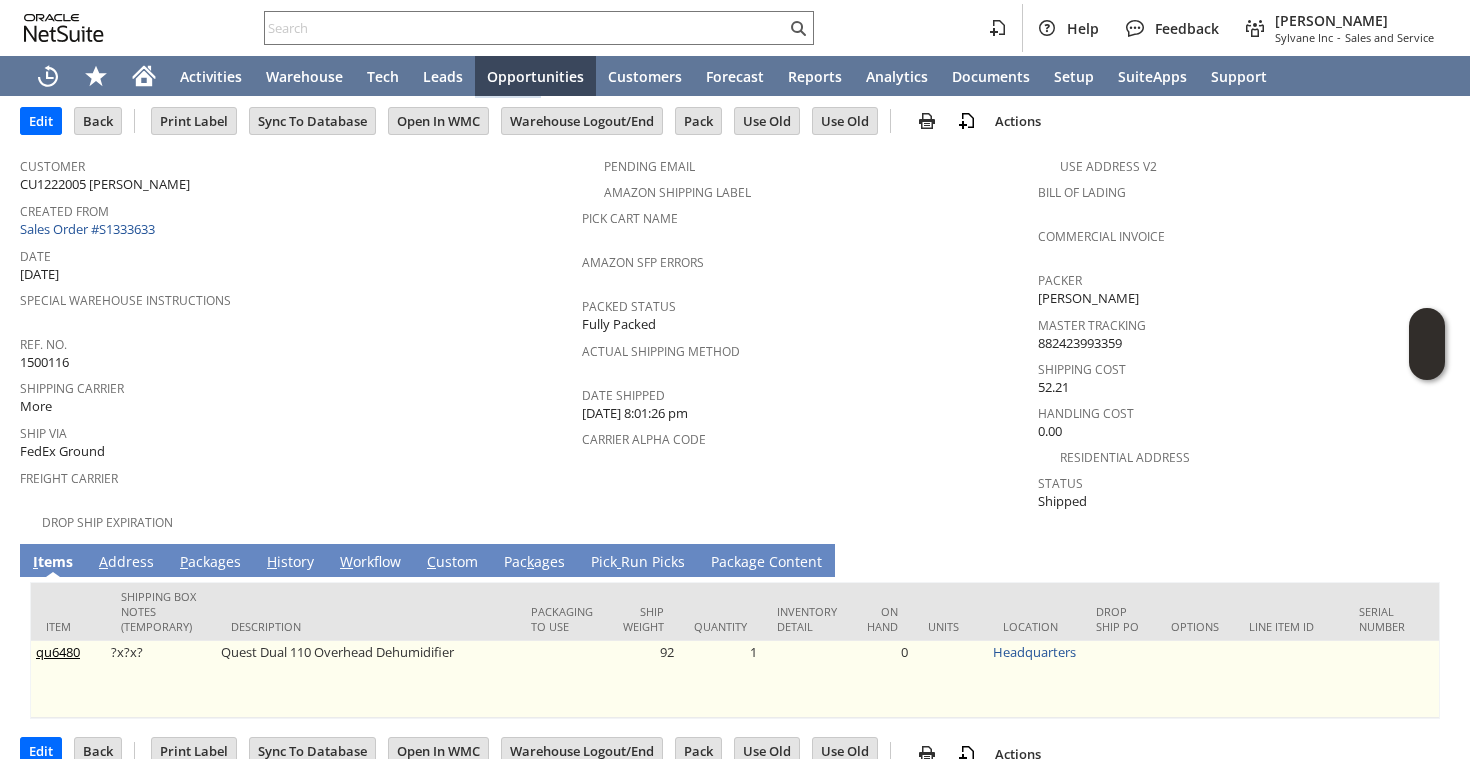 click on "qu6480" at bounding box center [58, 652] 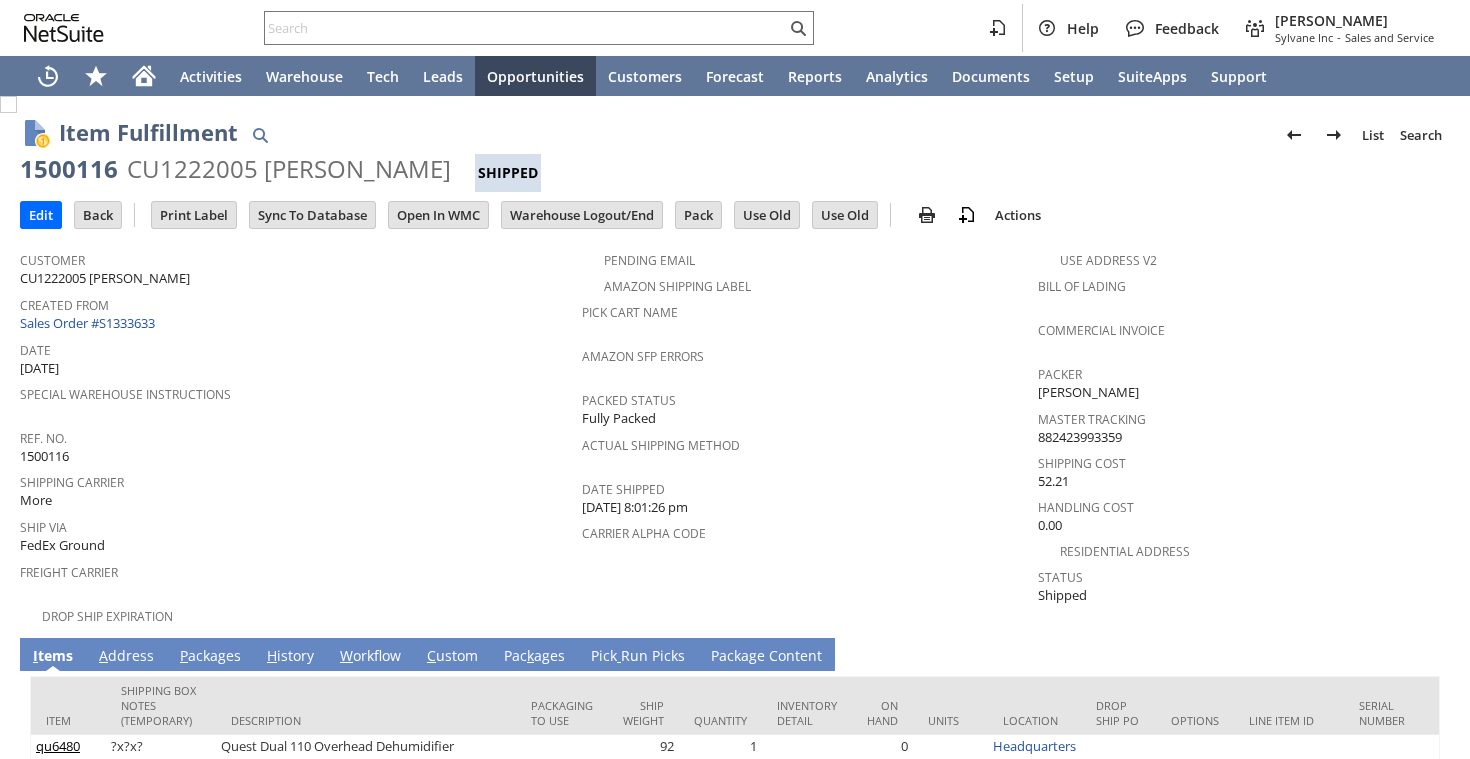 scroll, scrollTop: 0, scrollLeft: 0, axis: both 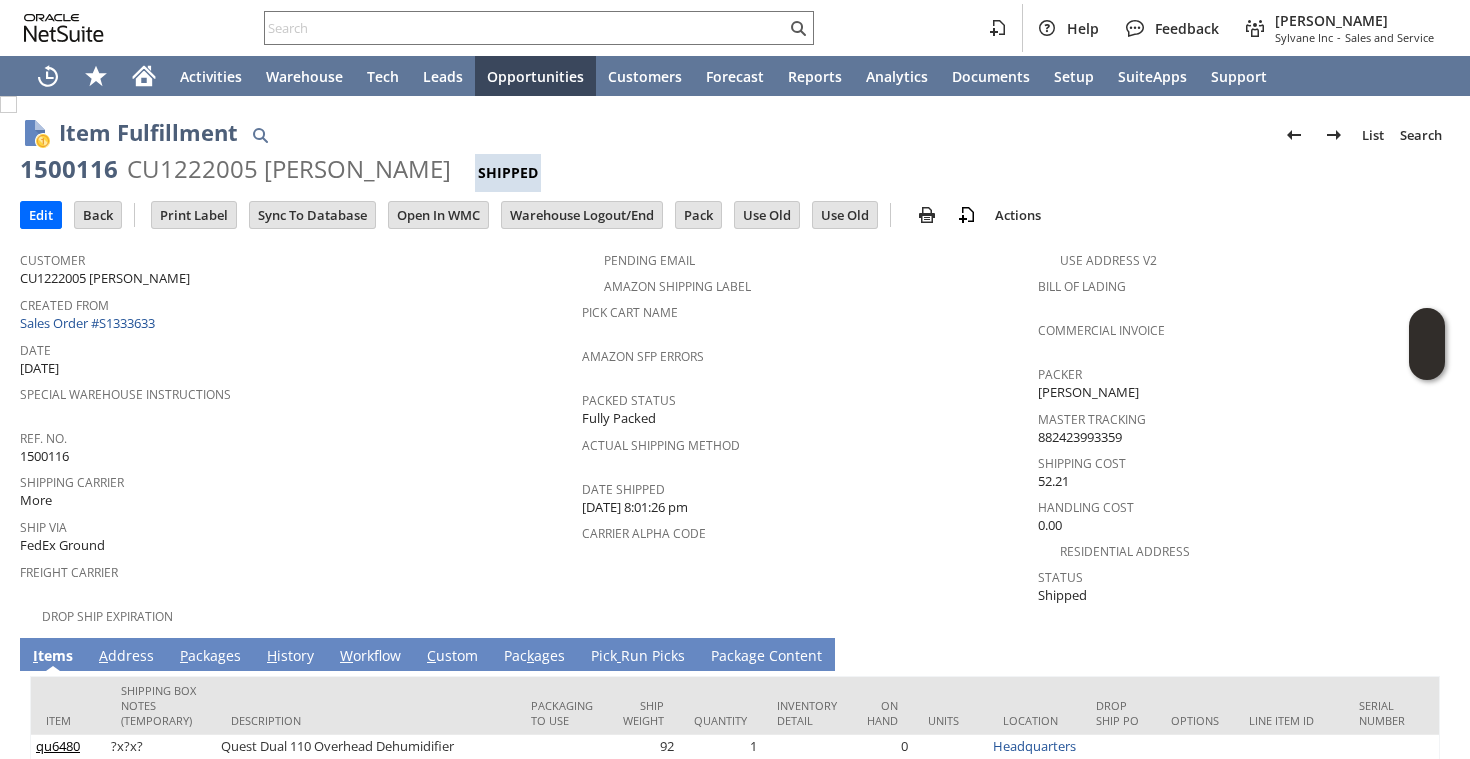 click on "P ackages" at bounding box center (210, 654) 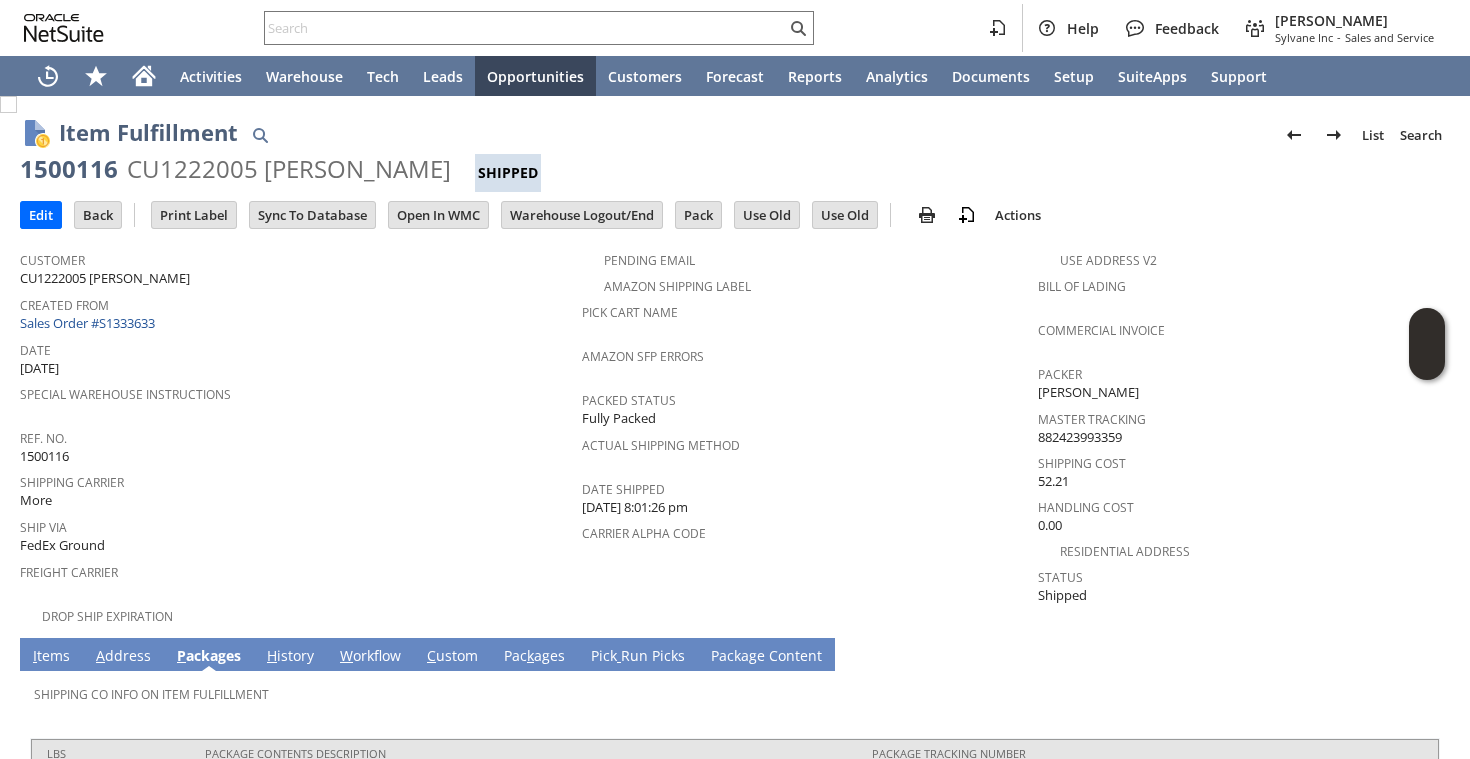 scroll, scrollTop: 87, scrollLeft: 0, axis: vertical 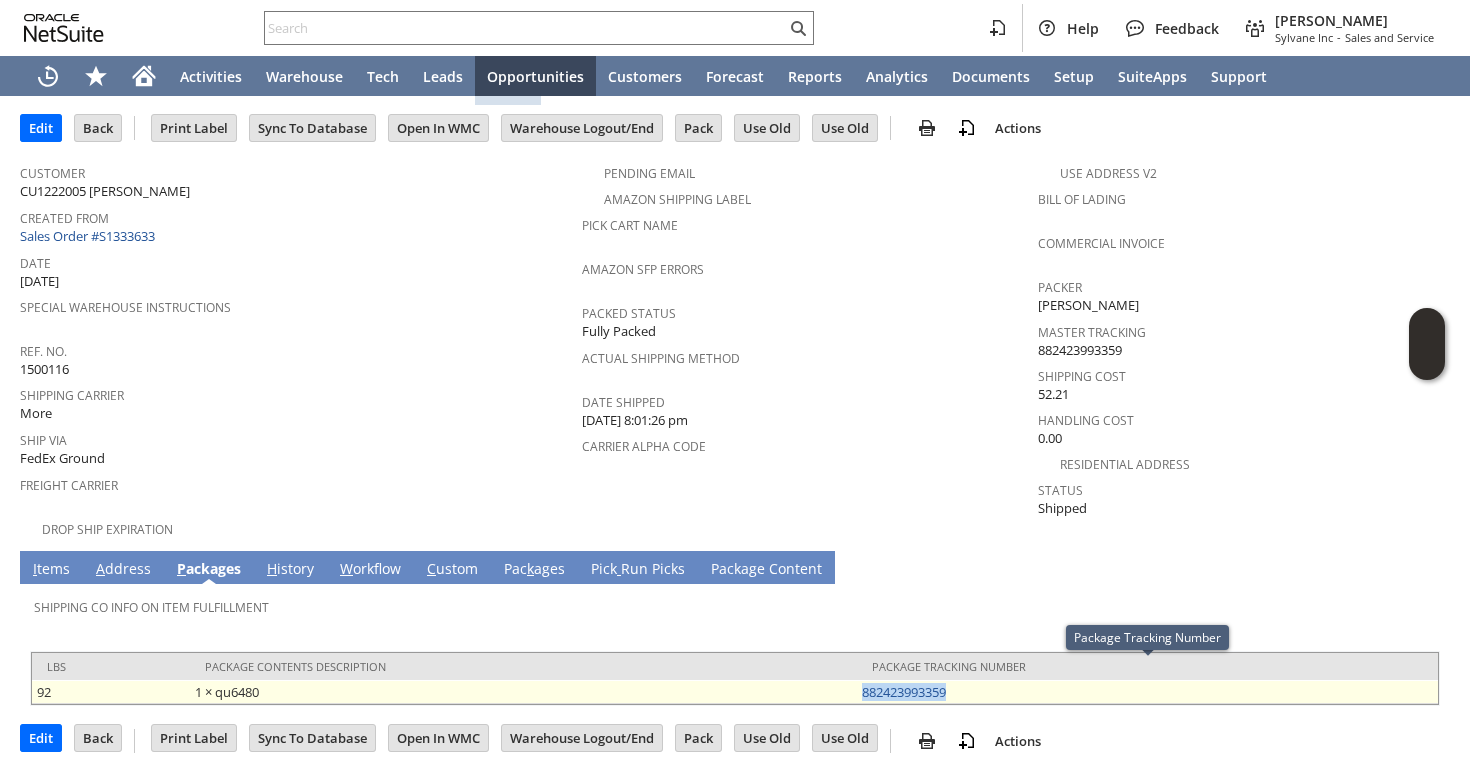 drag, startPoint x: 964, startPoint y: 669, endPoint x: 856, endPoint y: 667, distance: 108.01852 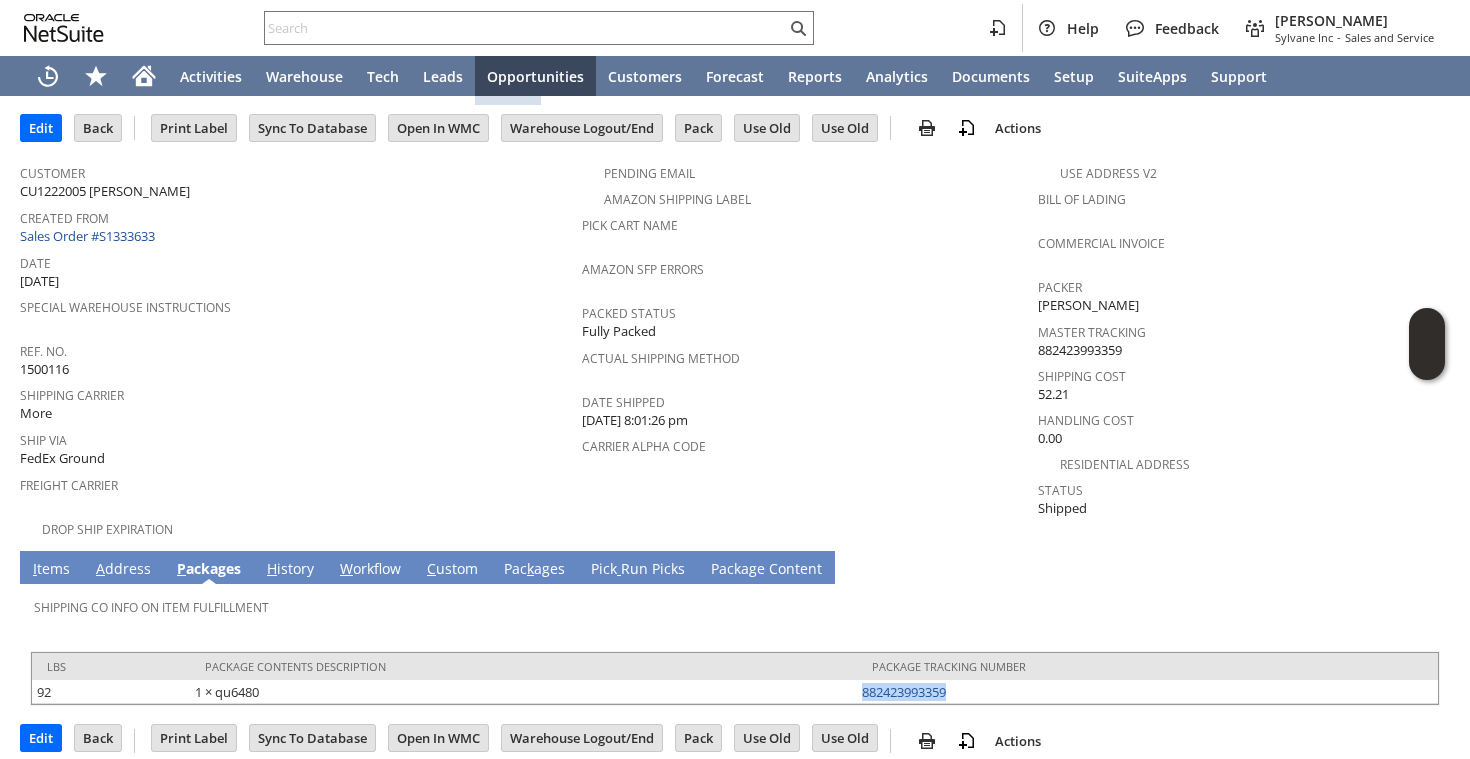 click on "I tems" at bounding box center [51, 570] 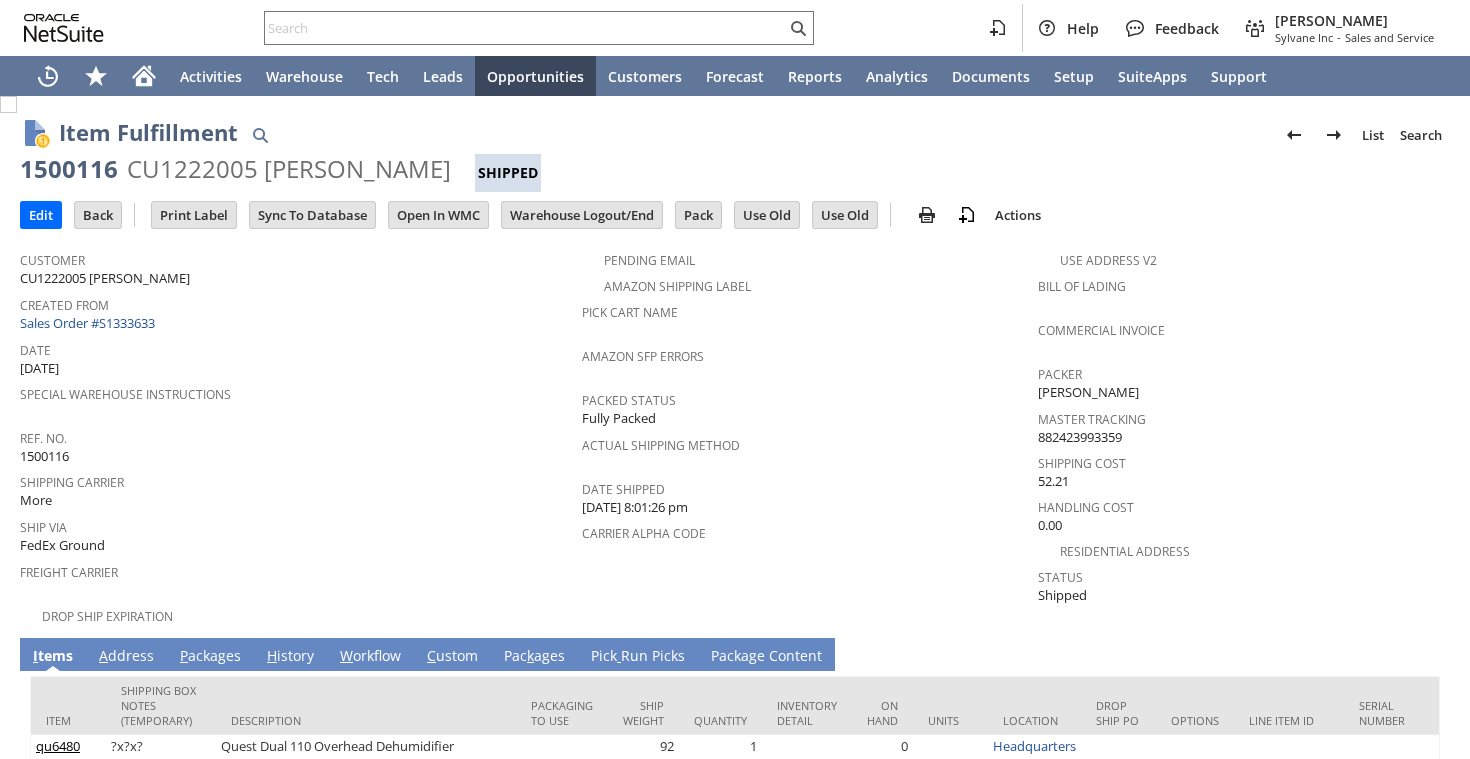 scroll, scrollTop: 0, scrollLeft: 0, axis: both 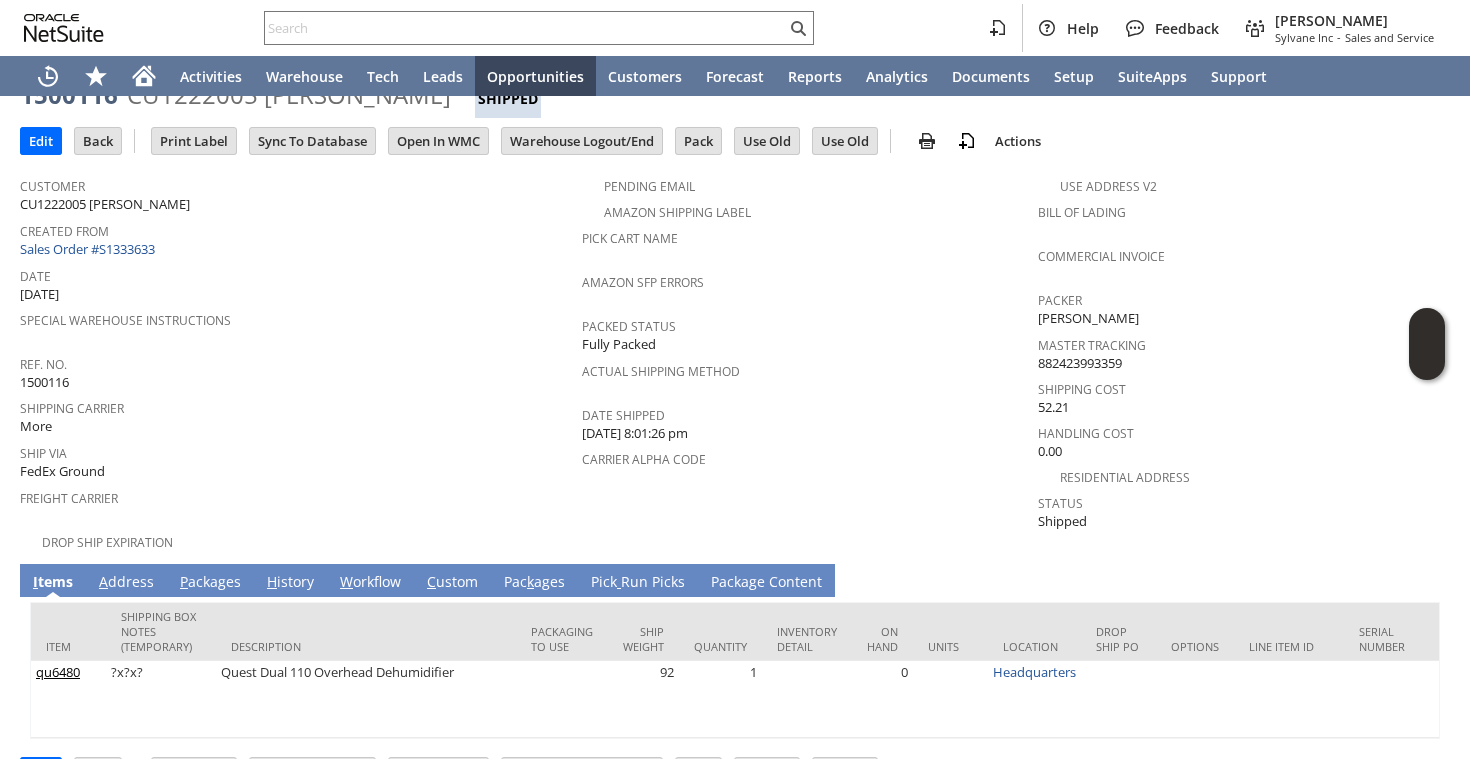 click on "A ddress" at bounding box center (126, 583) 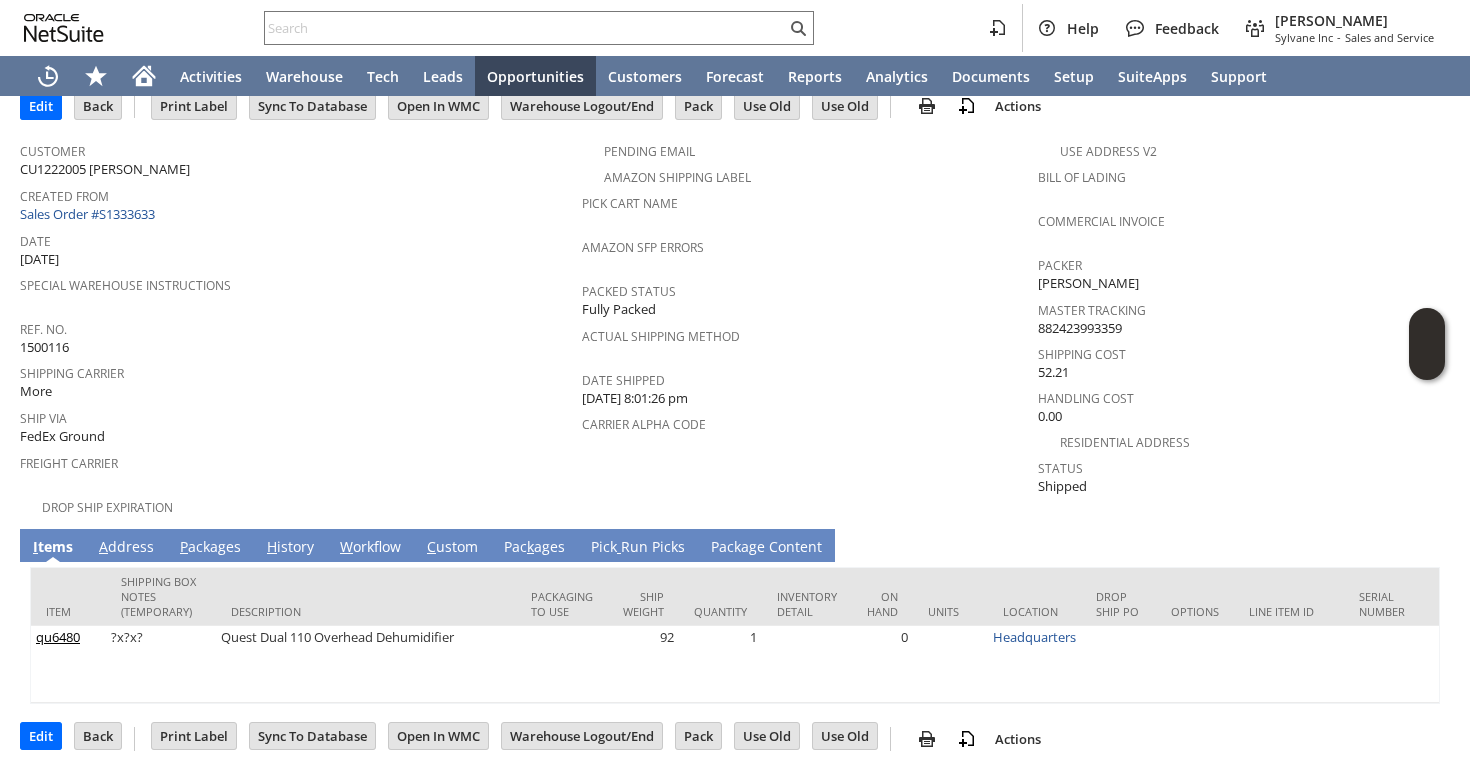 click on "A ddress" at bounding box center [126, 548] 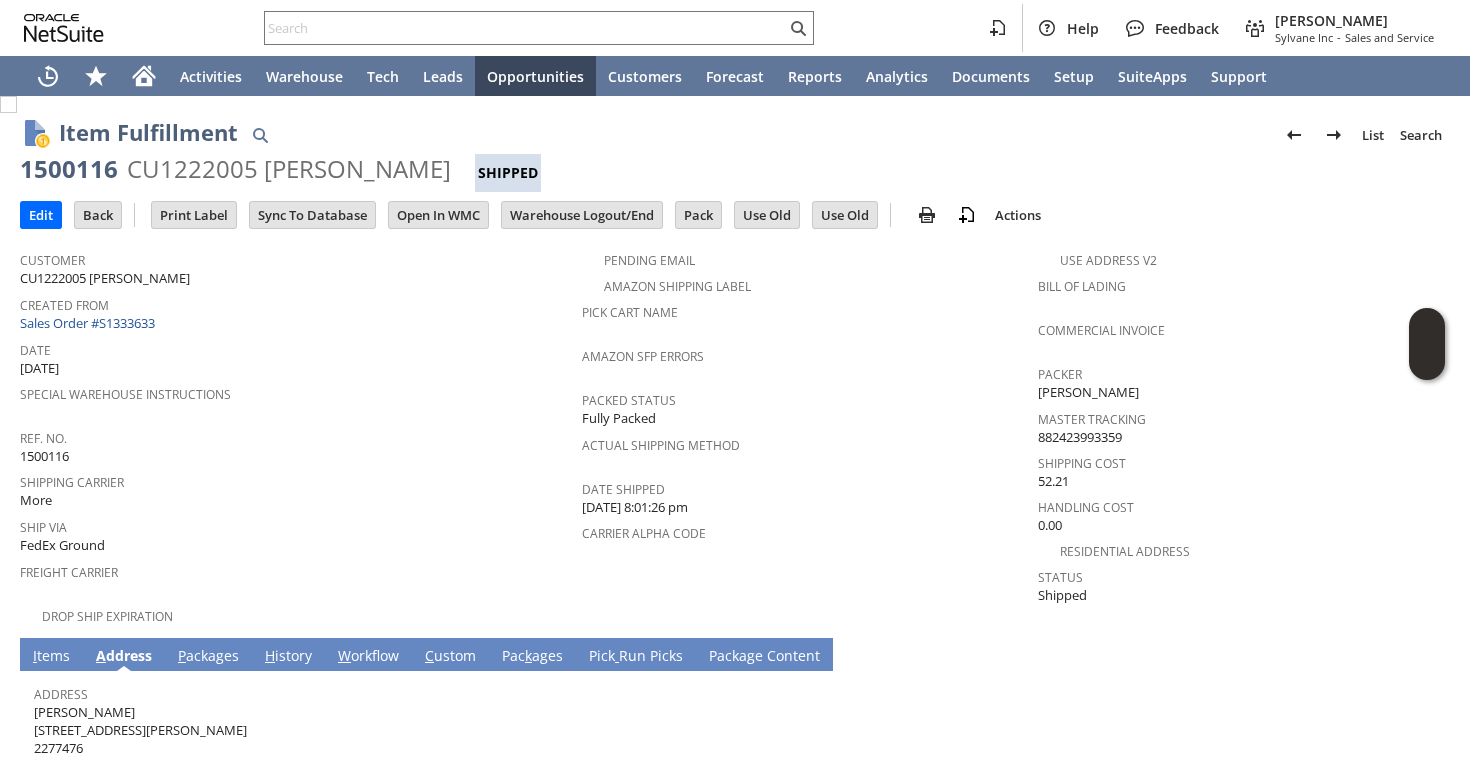 scroll, scrollTop: 94, scrollLeft: 0, axis: vertical 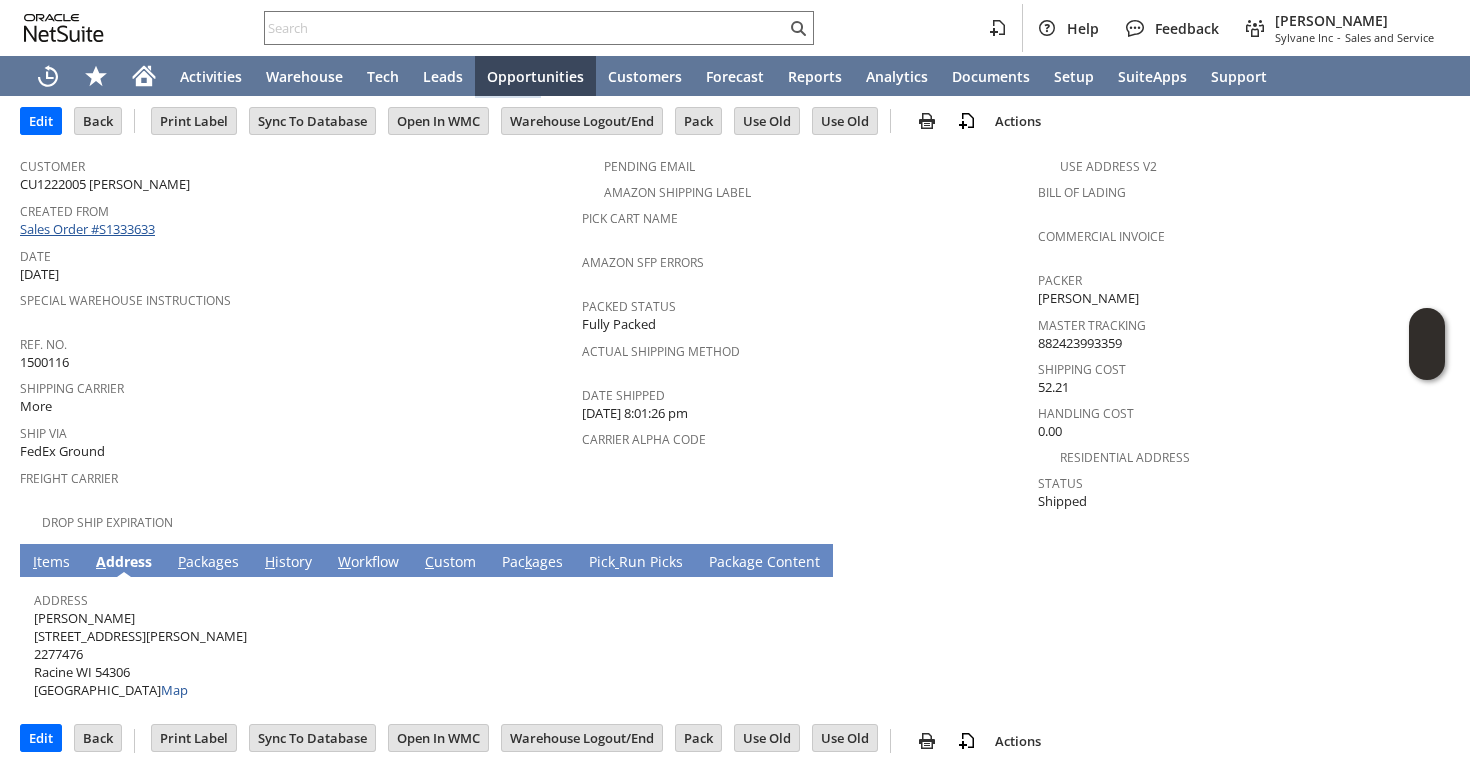 click on "Sales Order #S1333633" at bounding box center (90, 229) 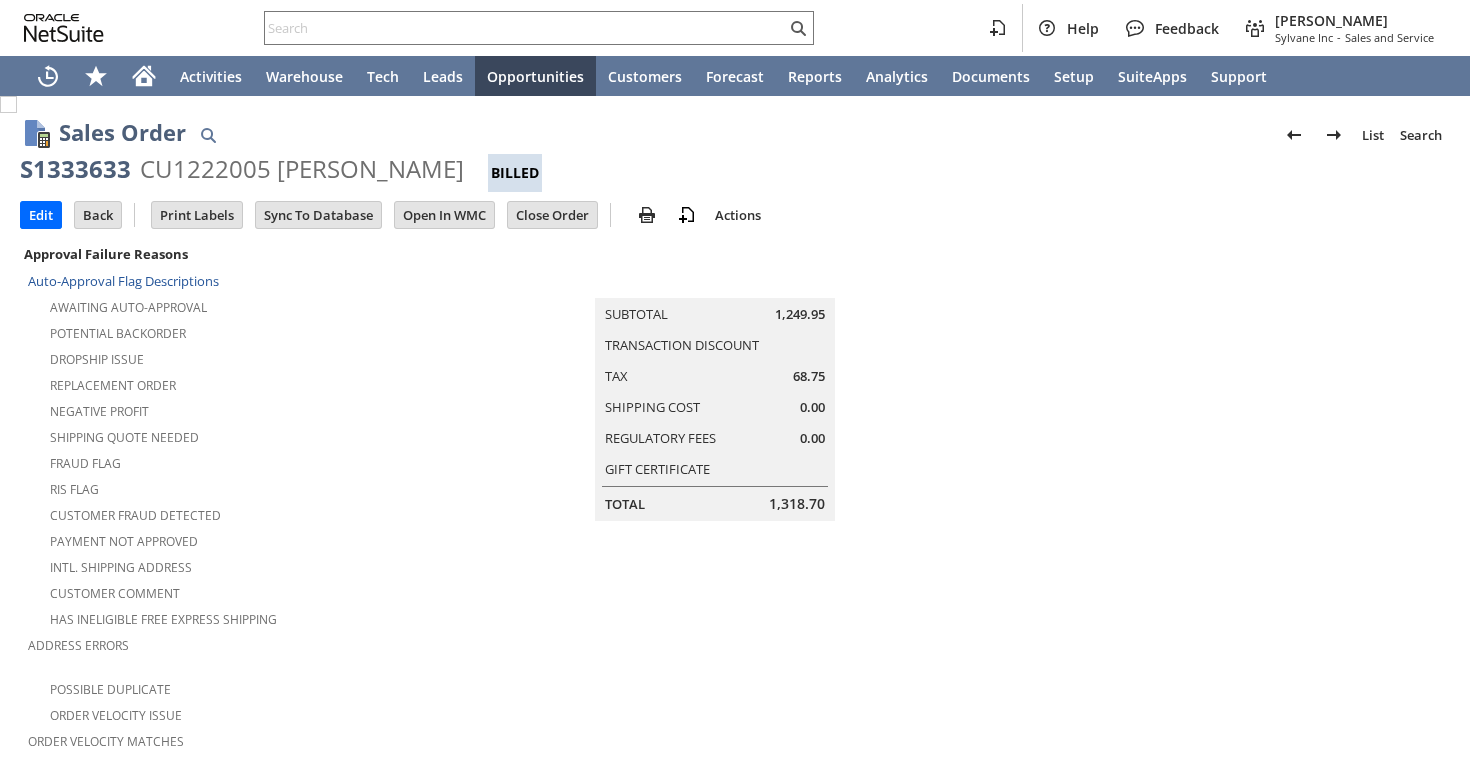 scroll, scrollTop: 0, scrollLeft: 0, axis: both 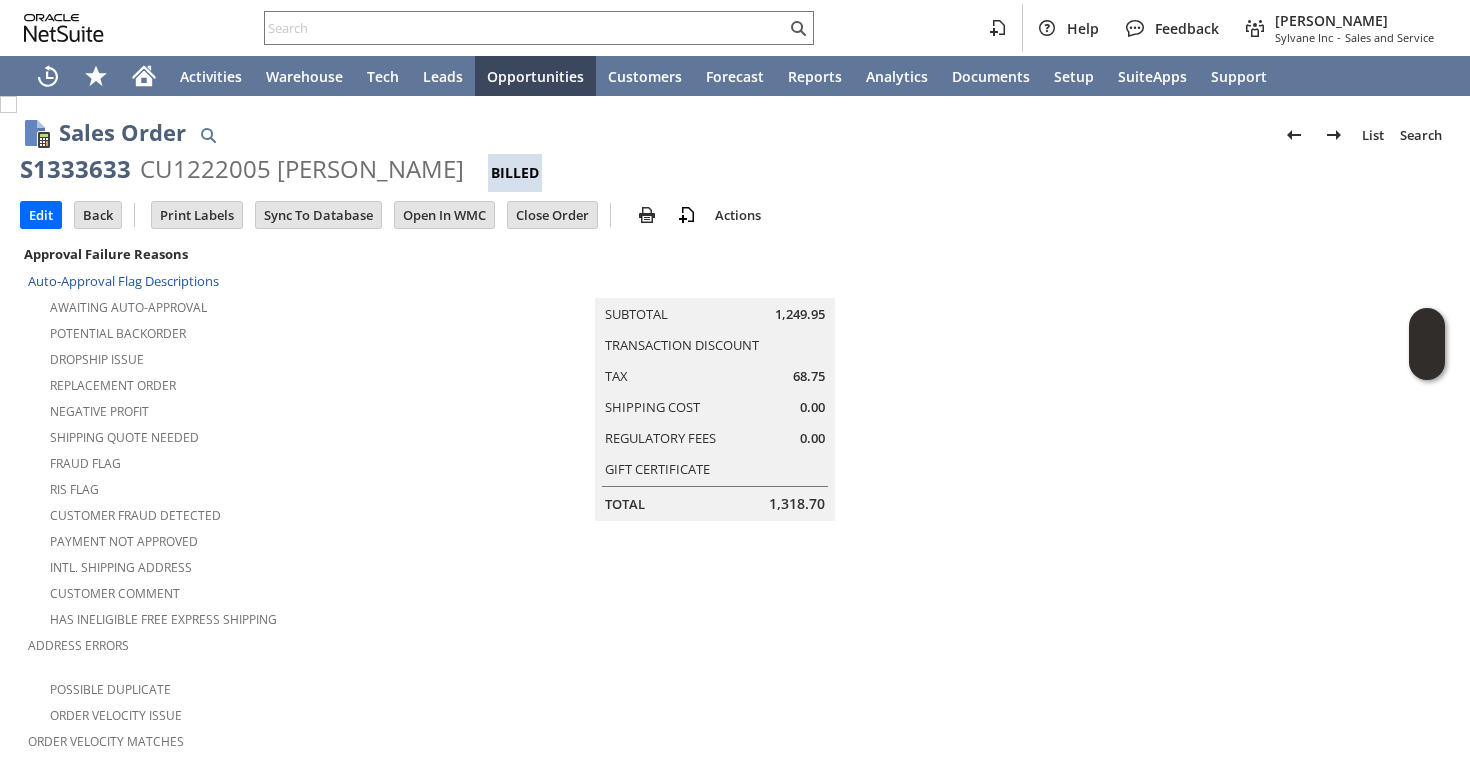 click on "Edit
Back
New
Make Copy
Print
Print Picking Ticket" at bounding box center [735, 216] 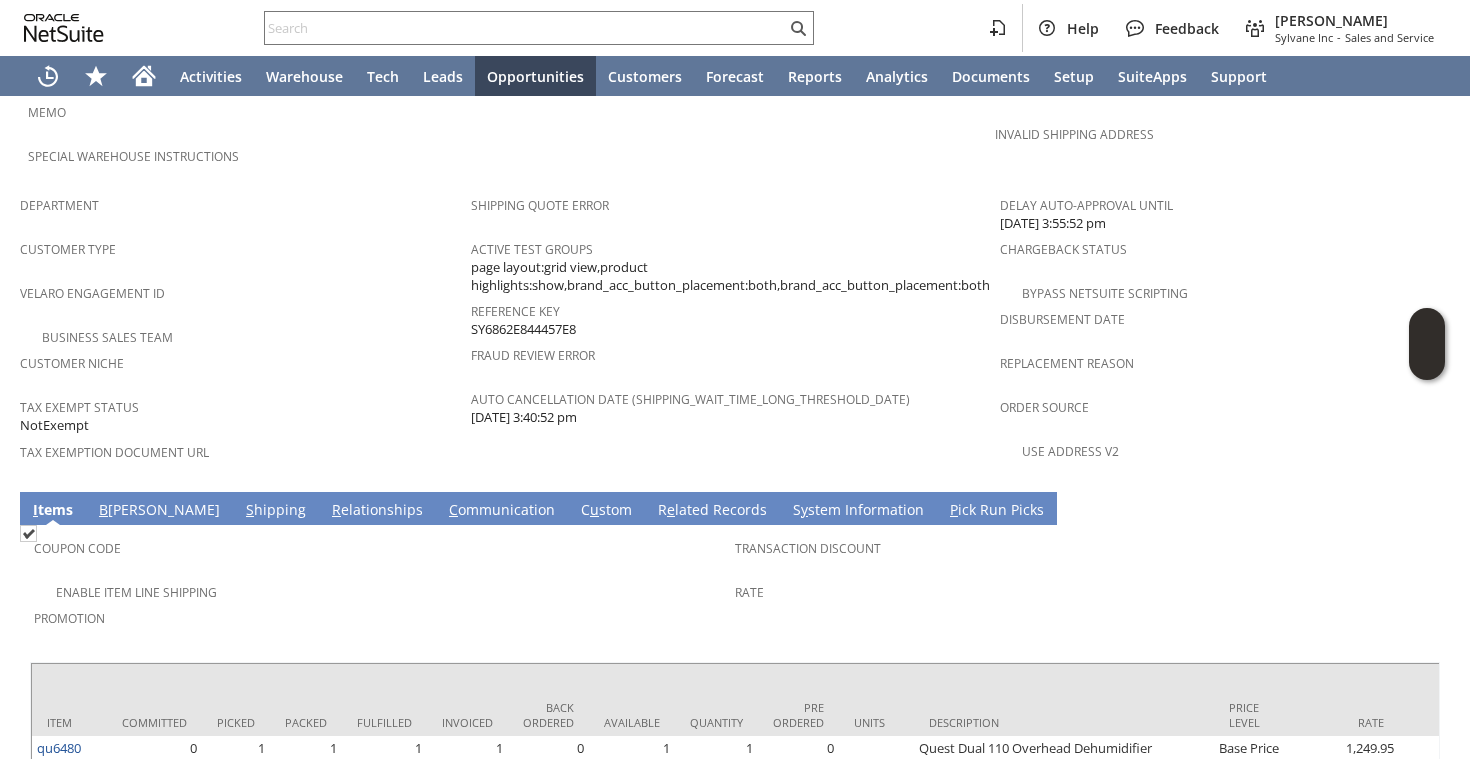 scroll, scrollTop: 1251, scrollLeft: 0, axis: vertical 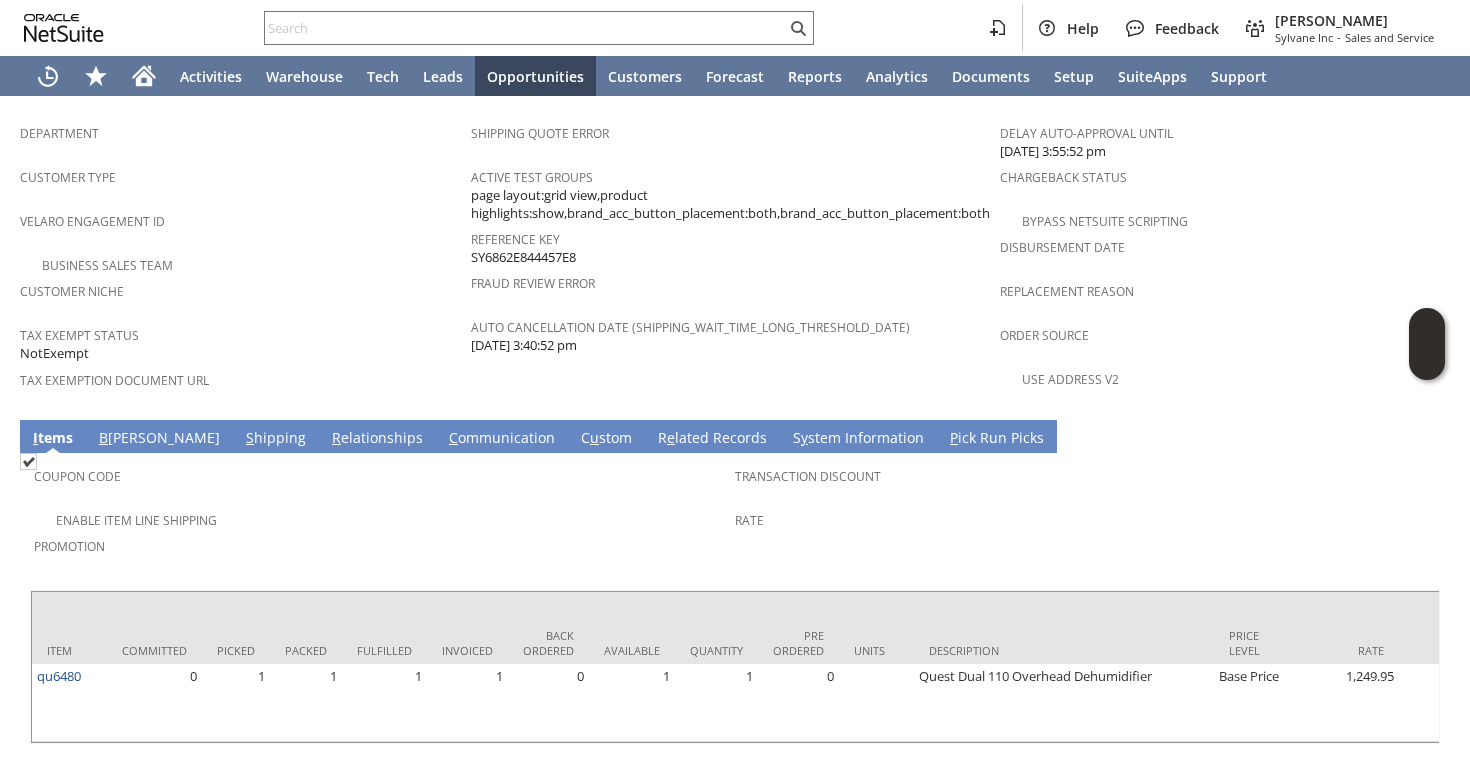click on "Tax Exempt Status
NotExempt" at bounding box center [240, 342] 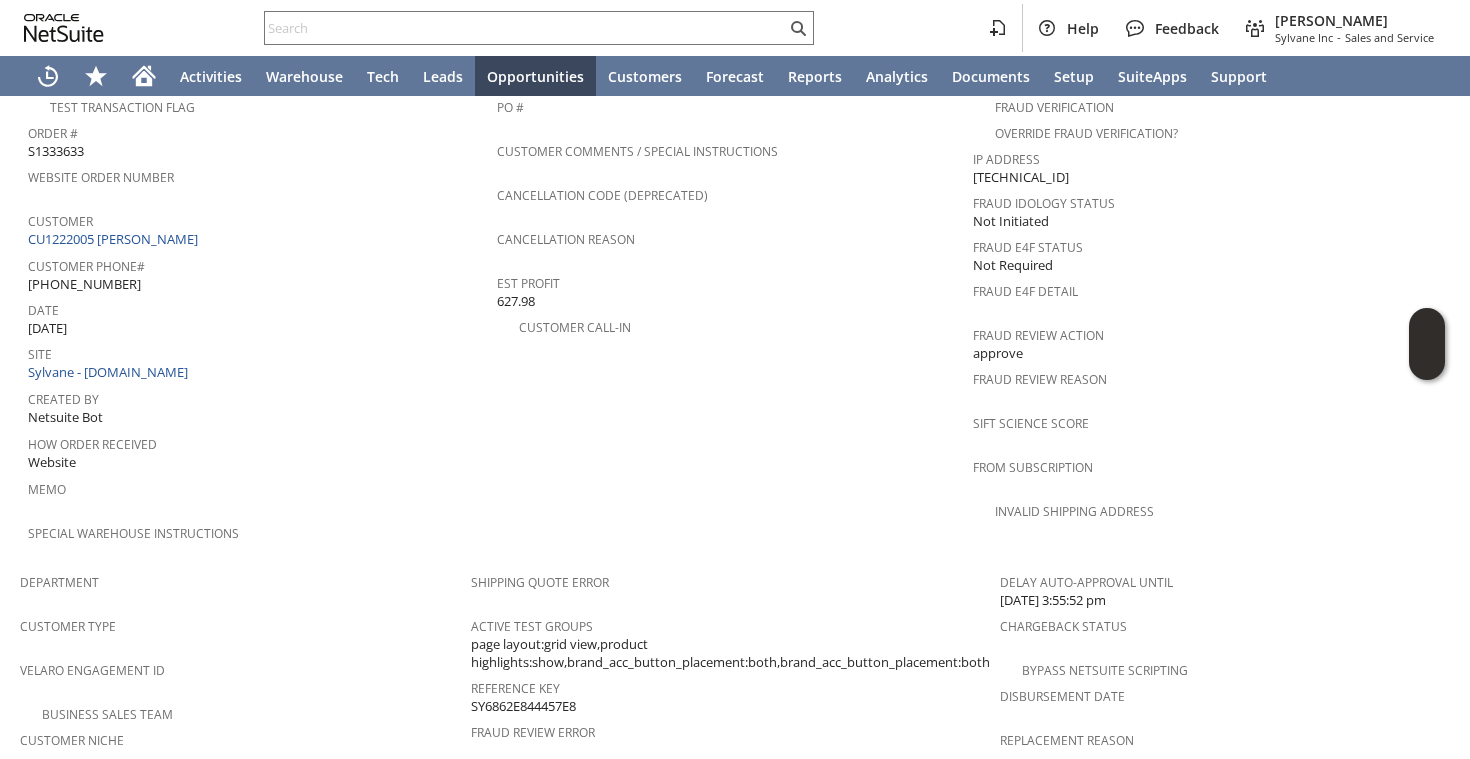 scroll, scrollTop: 1251, scrollLeft: 0, axis: vertical 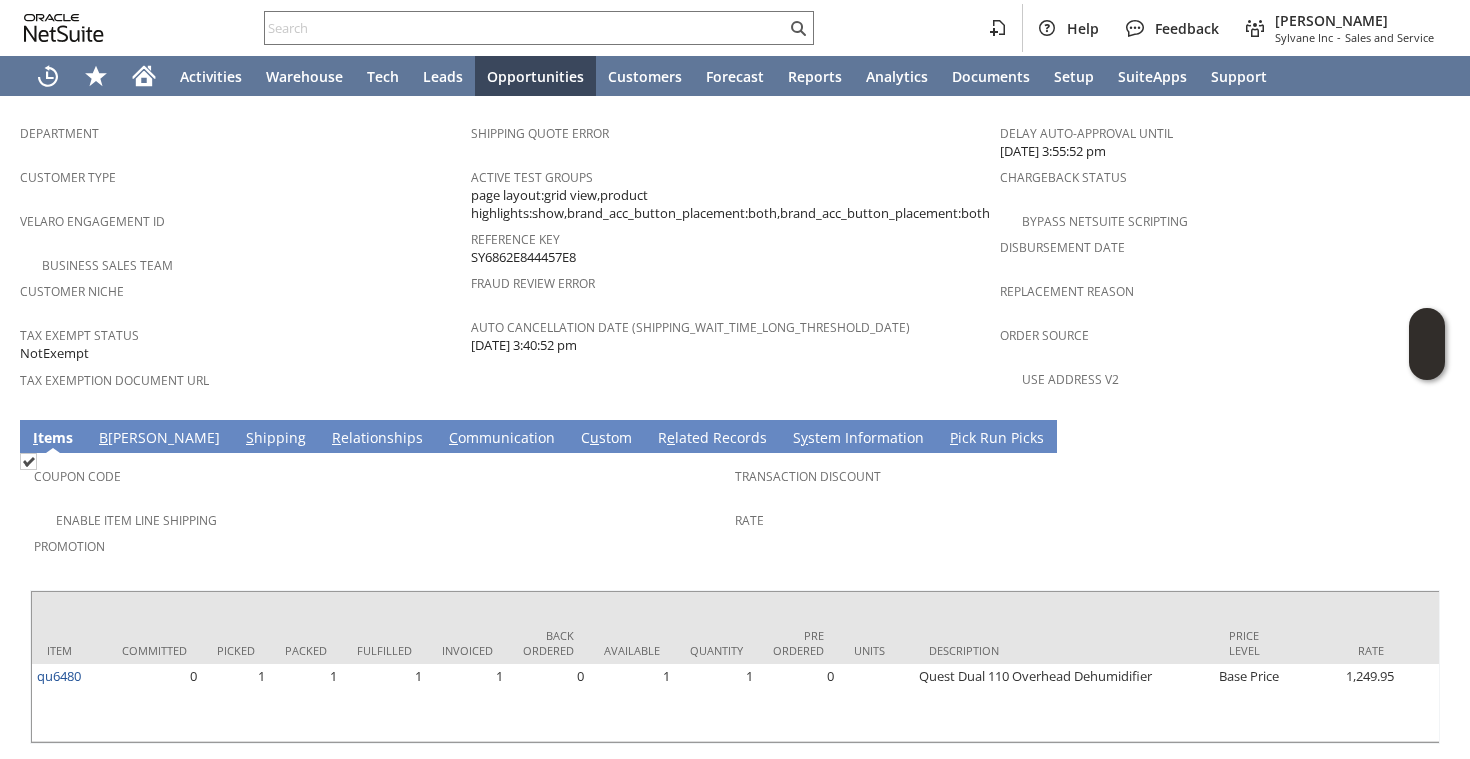 click on "S hipping" at bounding box center [276, 439] 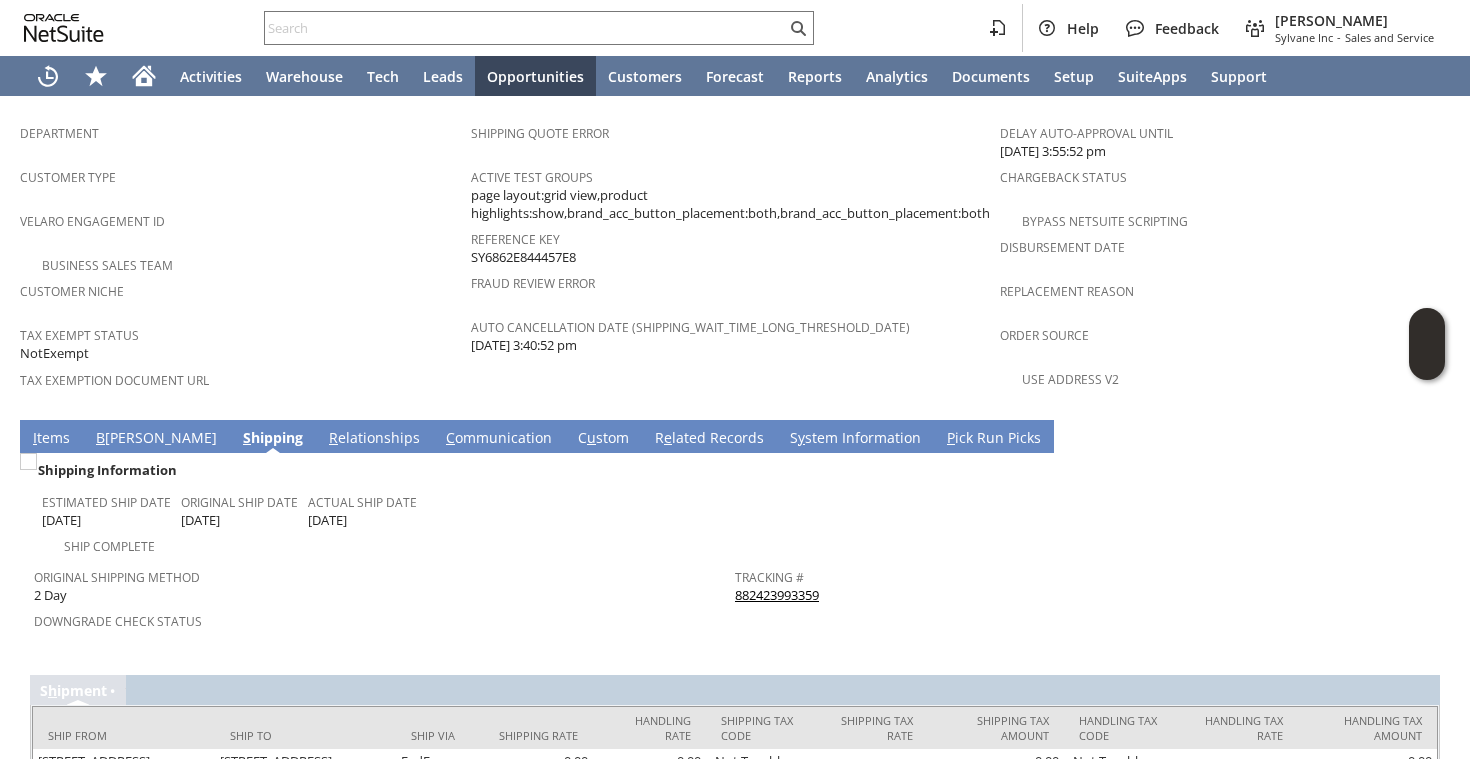 click on "Tracking #
882423993359" at bounding box center (1080, 584) 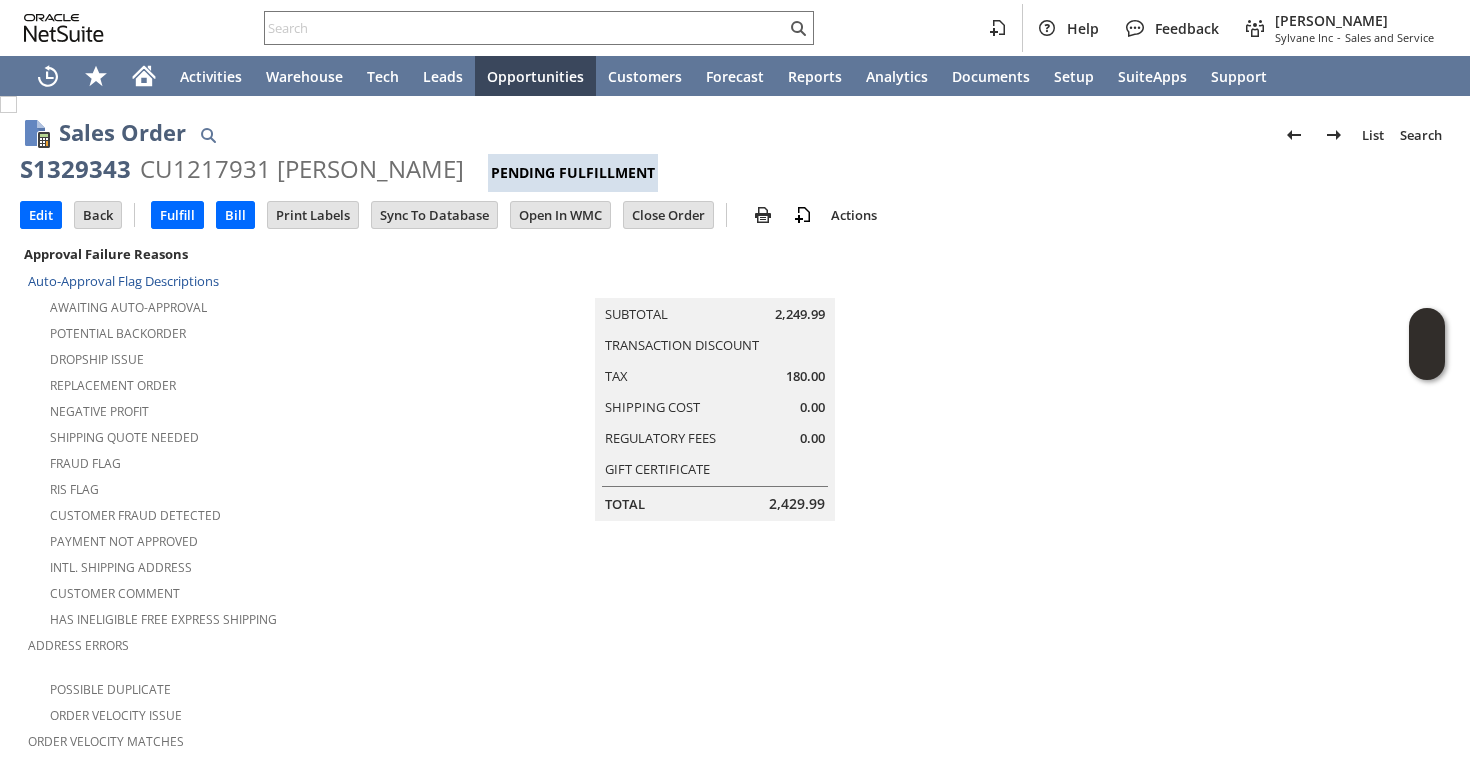 scroll, scrollTop: 0, scrollLeft: 0, axis: both 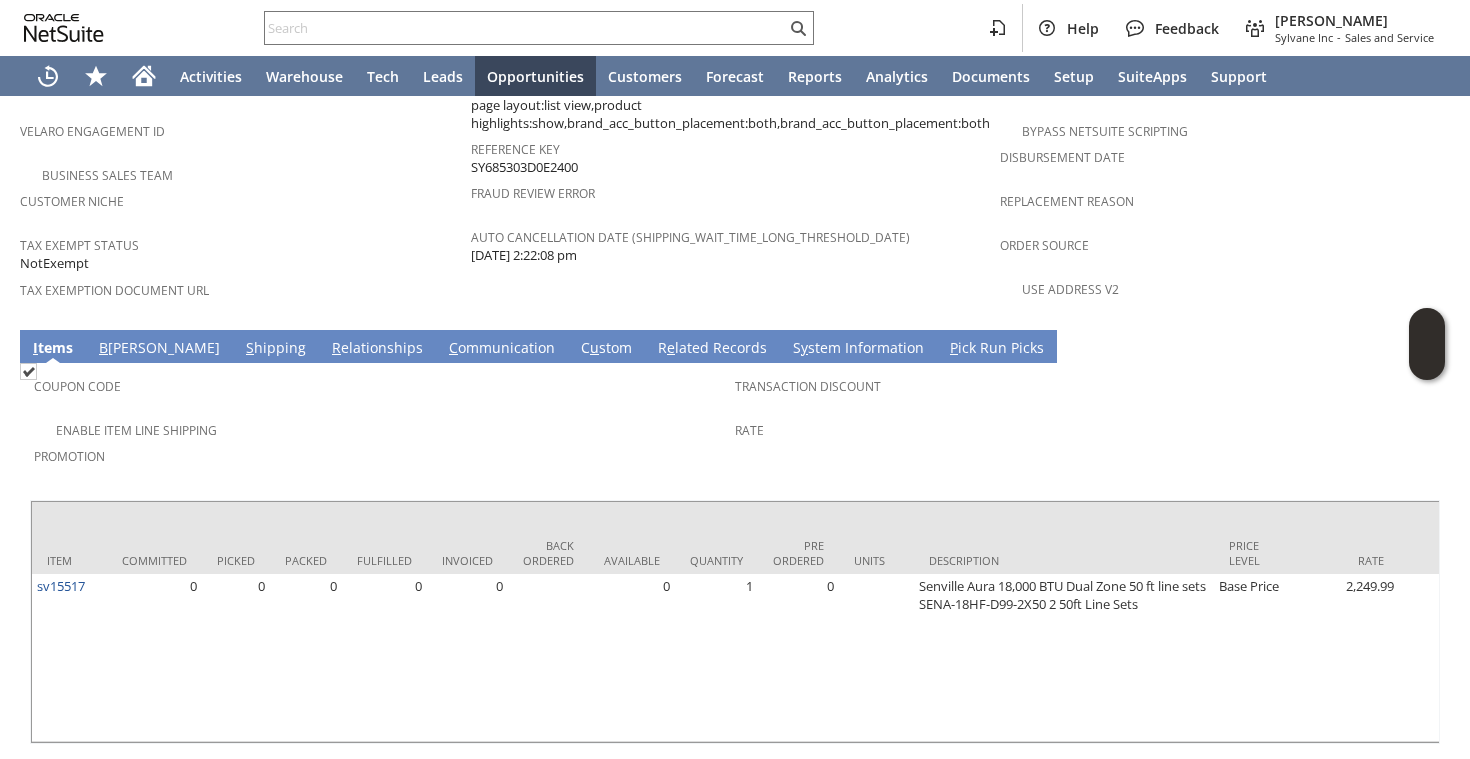 click on "Velaro Engagement ID" at bounding box center [240, 138] 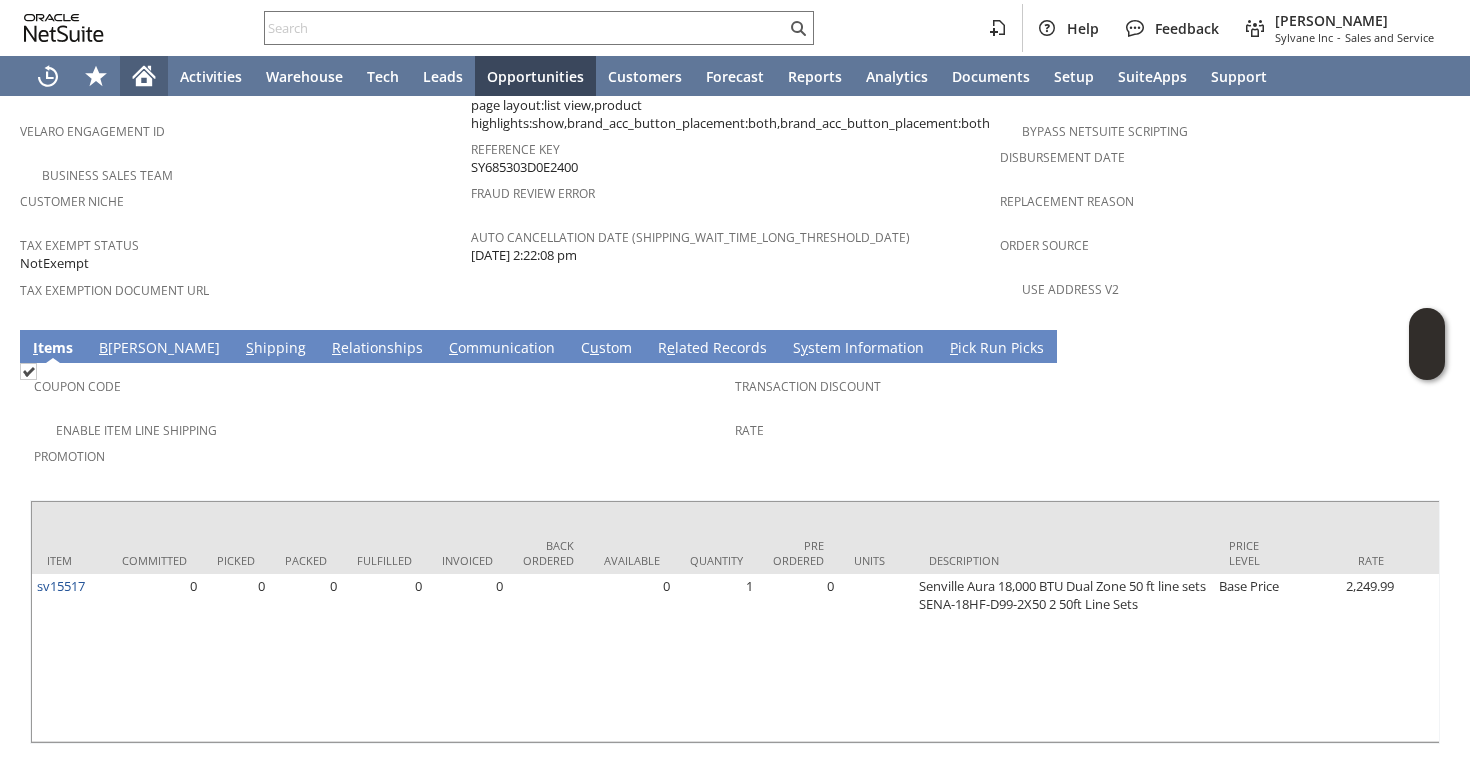 click 